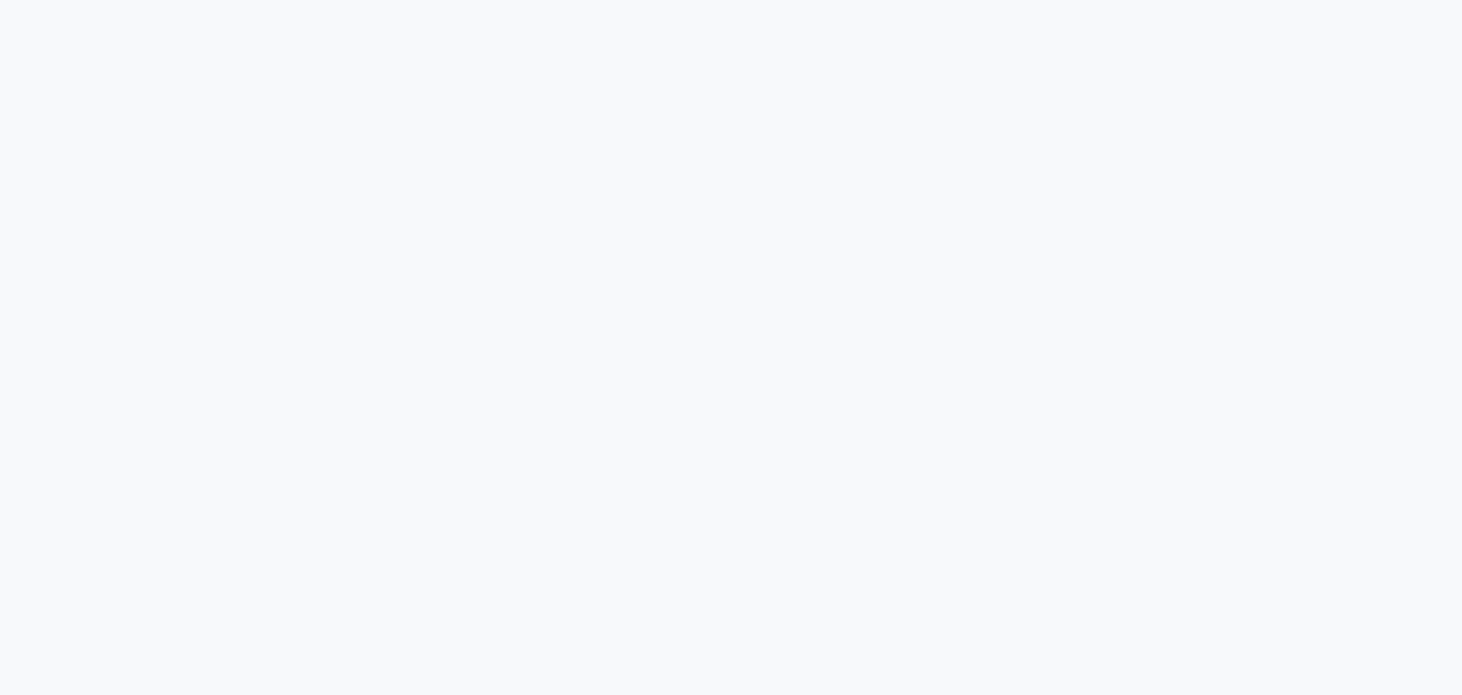 scroll, scrollTop: 0, scrollLeft: 0, axis: both 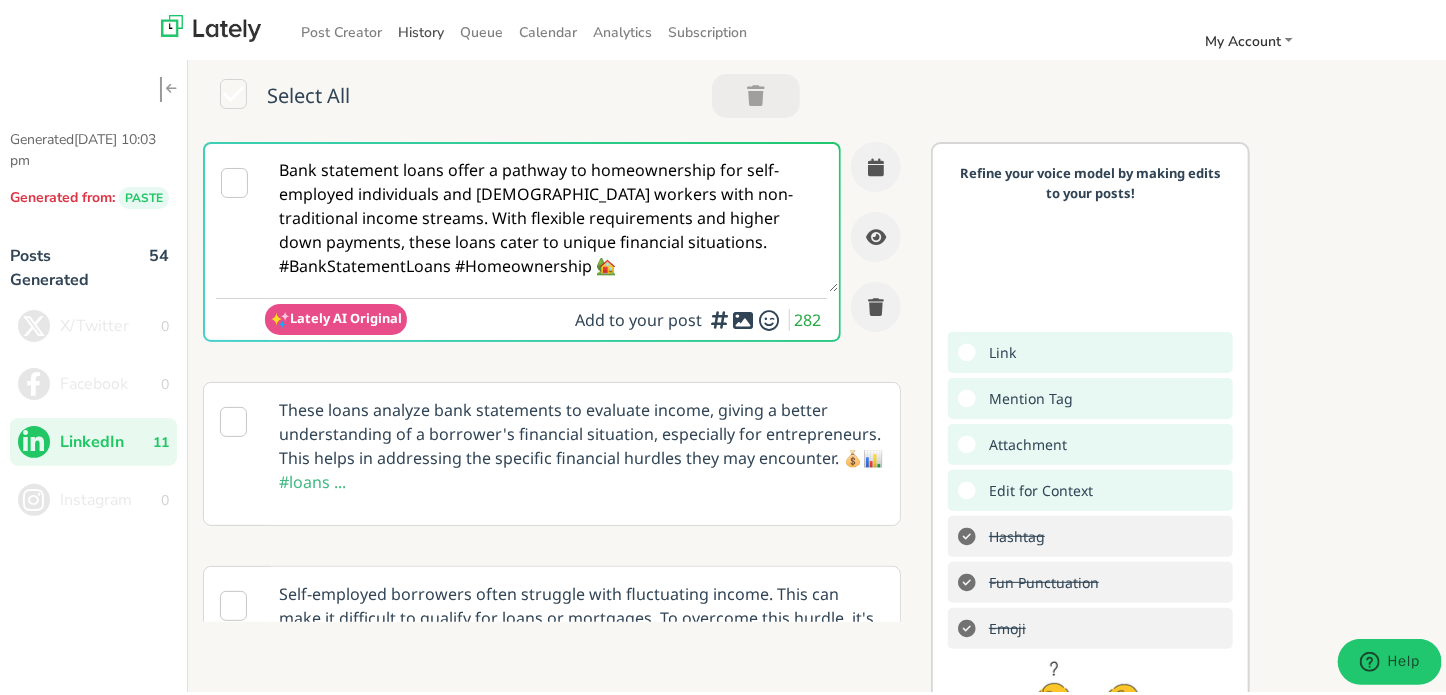 click on "History" at bounding box center (421, 28) 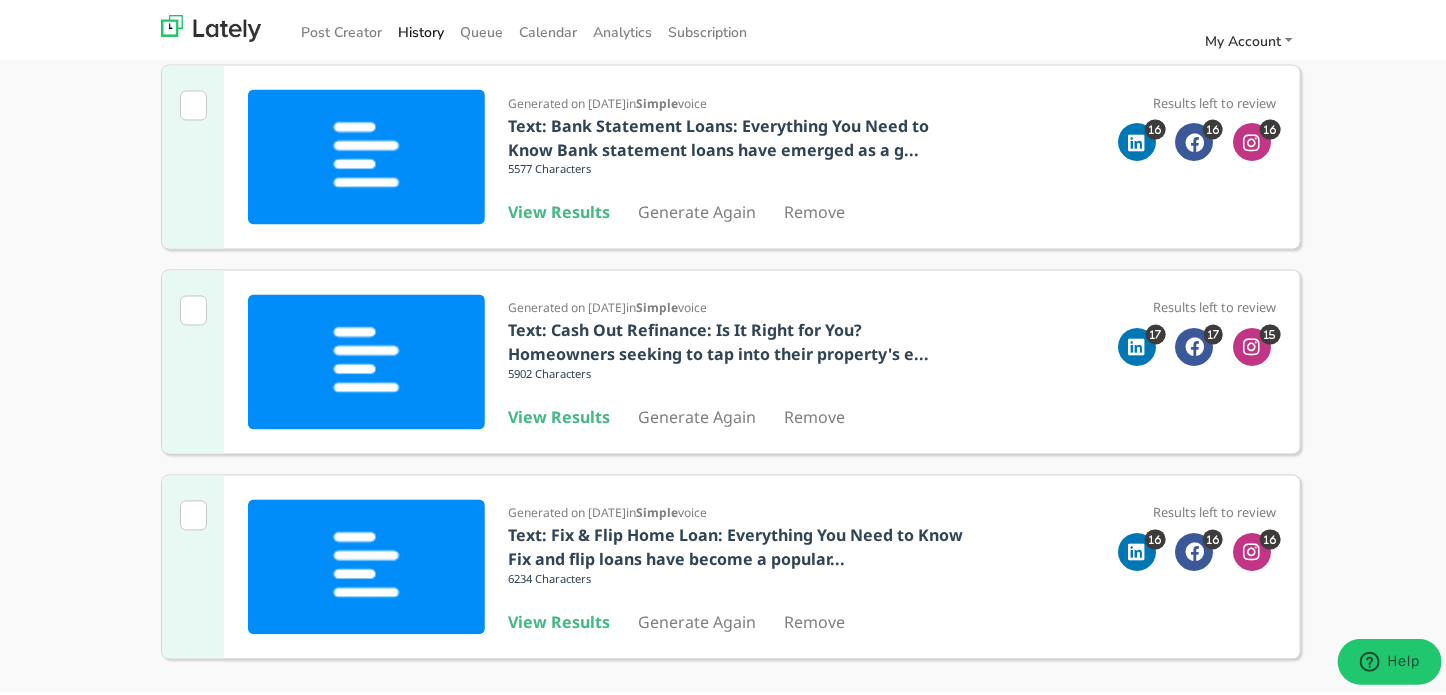 scroll, scrollTop: 1687, scrollLeft: 0, axis: vertical 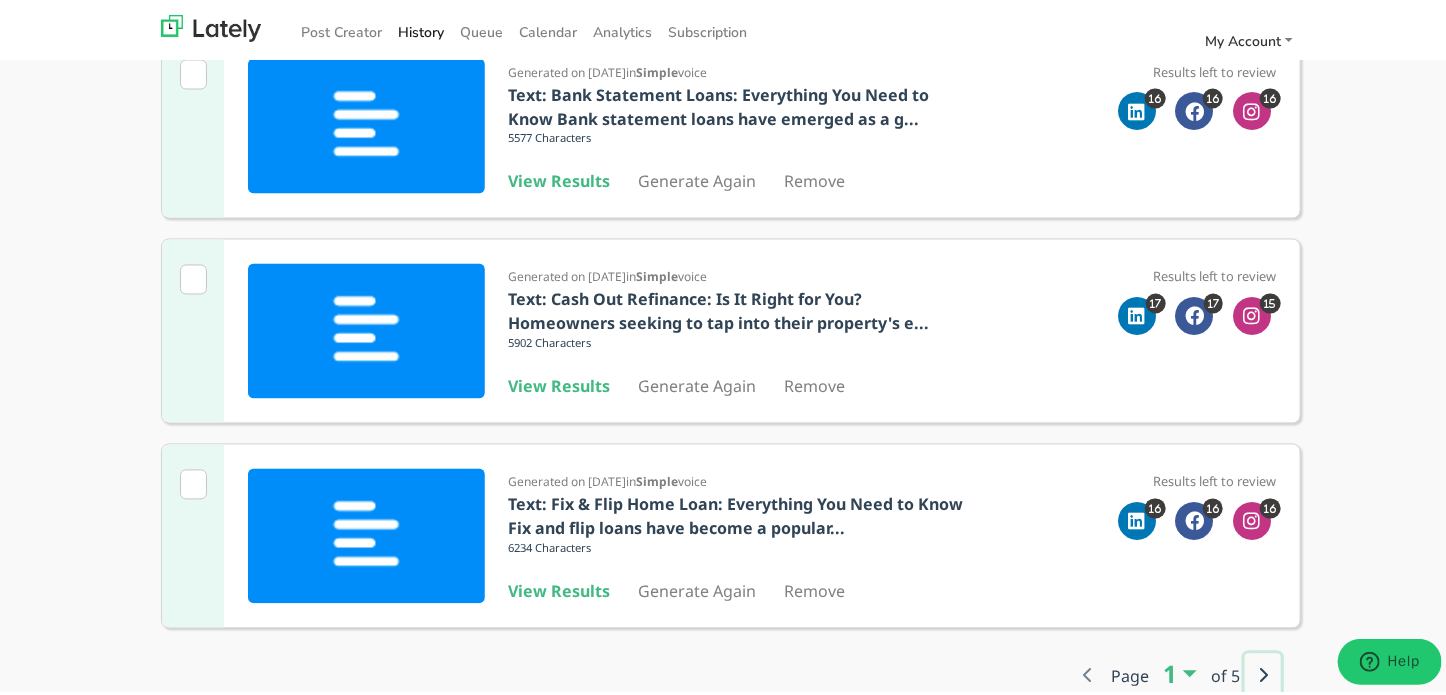 click at bounding box center (1263, 672) 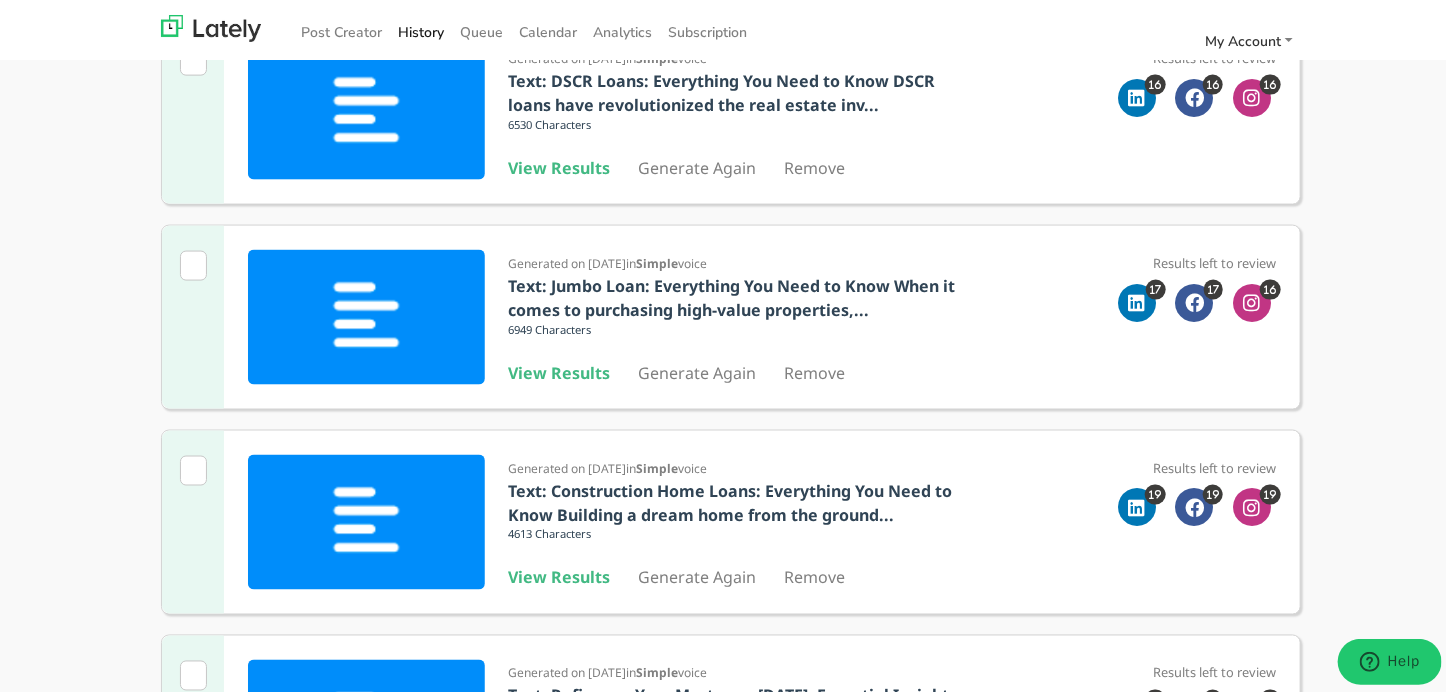 scroll, scrollTop: 1187, scrollLeft: 0, axis: vertical 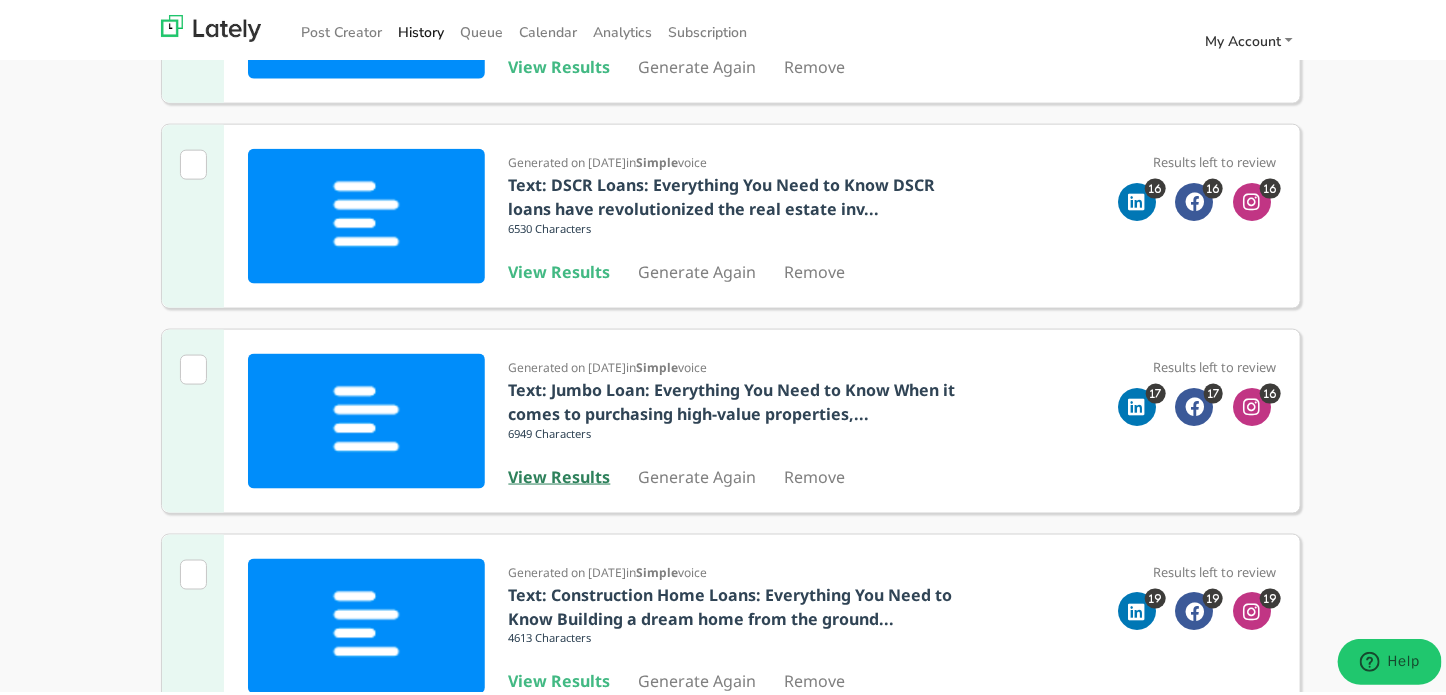 click on "View Results" at bounding box center [560, 473] 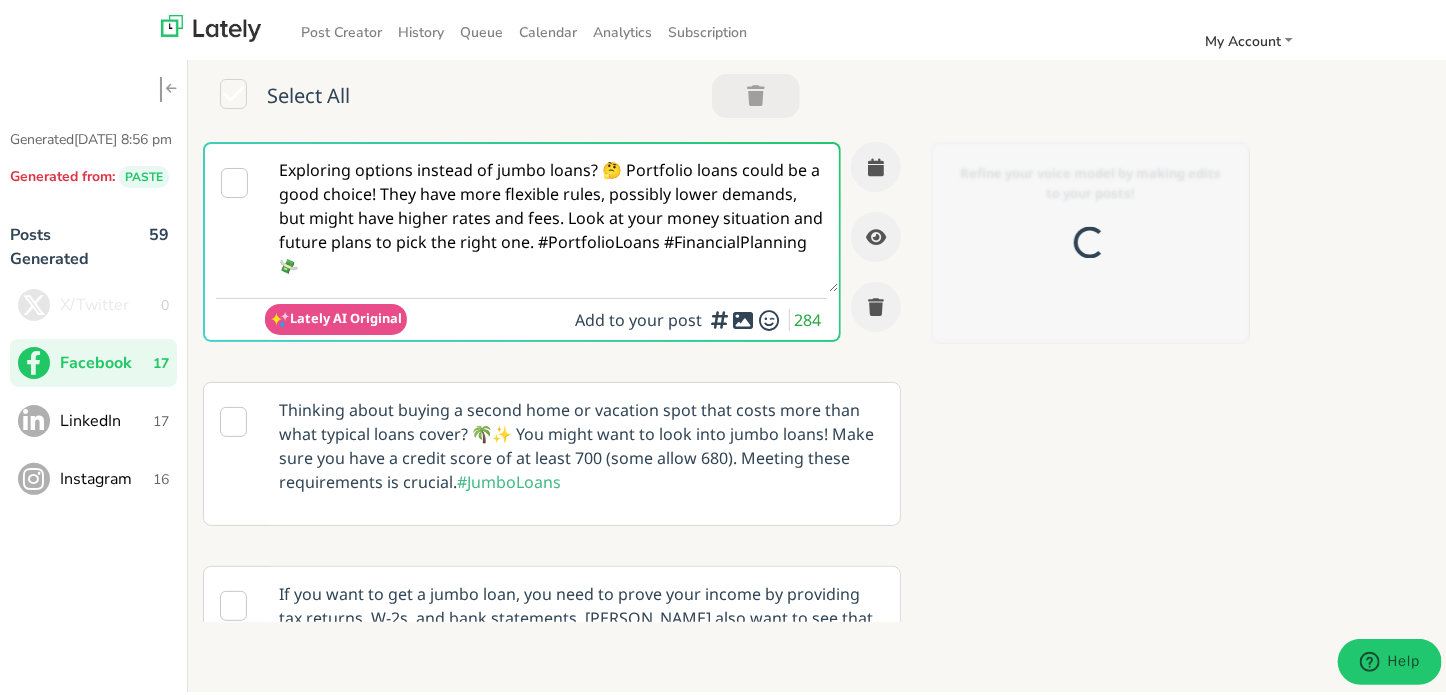 scroll, scrollTop: 0, scrollLeft: 0, axis: both 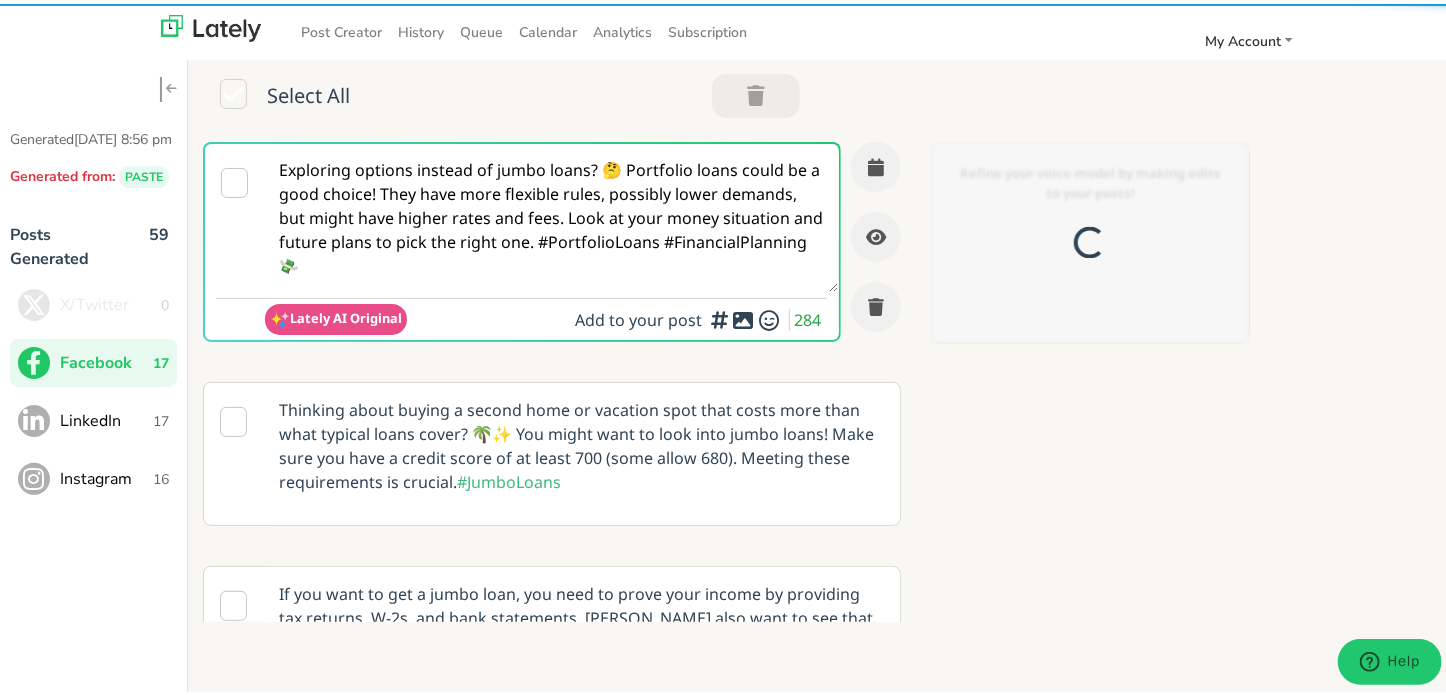 click on "Exploring options instead of jumbo loans? 🤔 Portfolio loans could be a good choice! They have more flexible rules, possibly lower demands, but might have higher rates and fees. Look at your money situation and future plans to pick the right one. #PortfolioLoans #FinancialPlanning 💸" at bounding box center (551, 214) 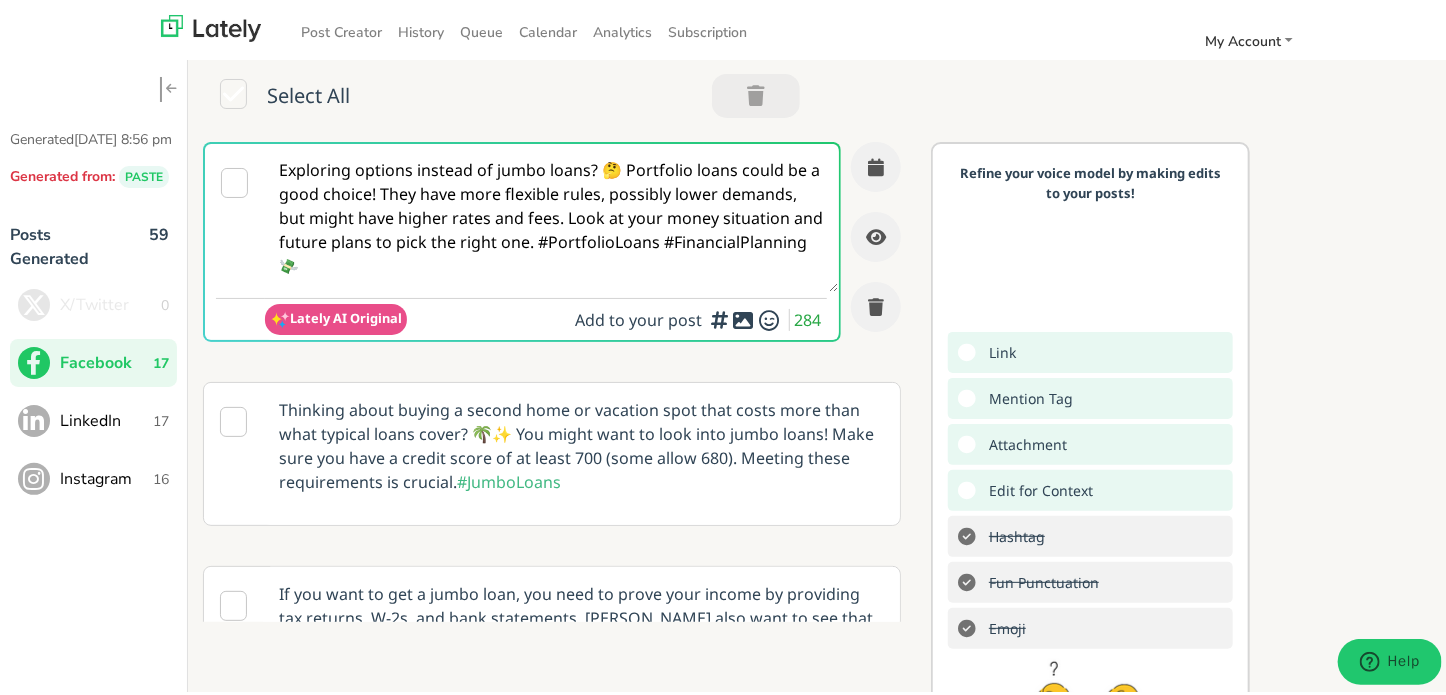 click on "LinkedIn" at bounding box center [106, 417] 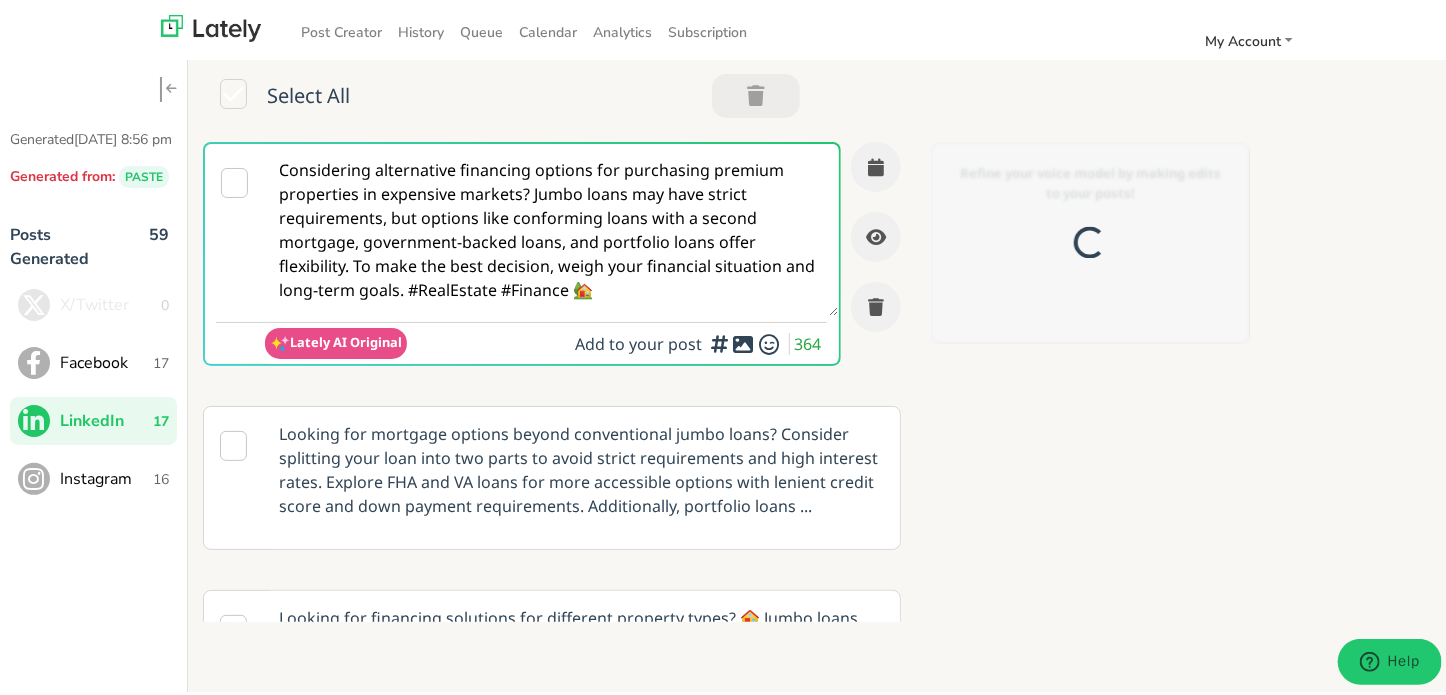 scroll, scrollTop: 0, scrollLeft: 0, axis: both 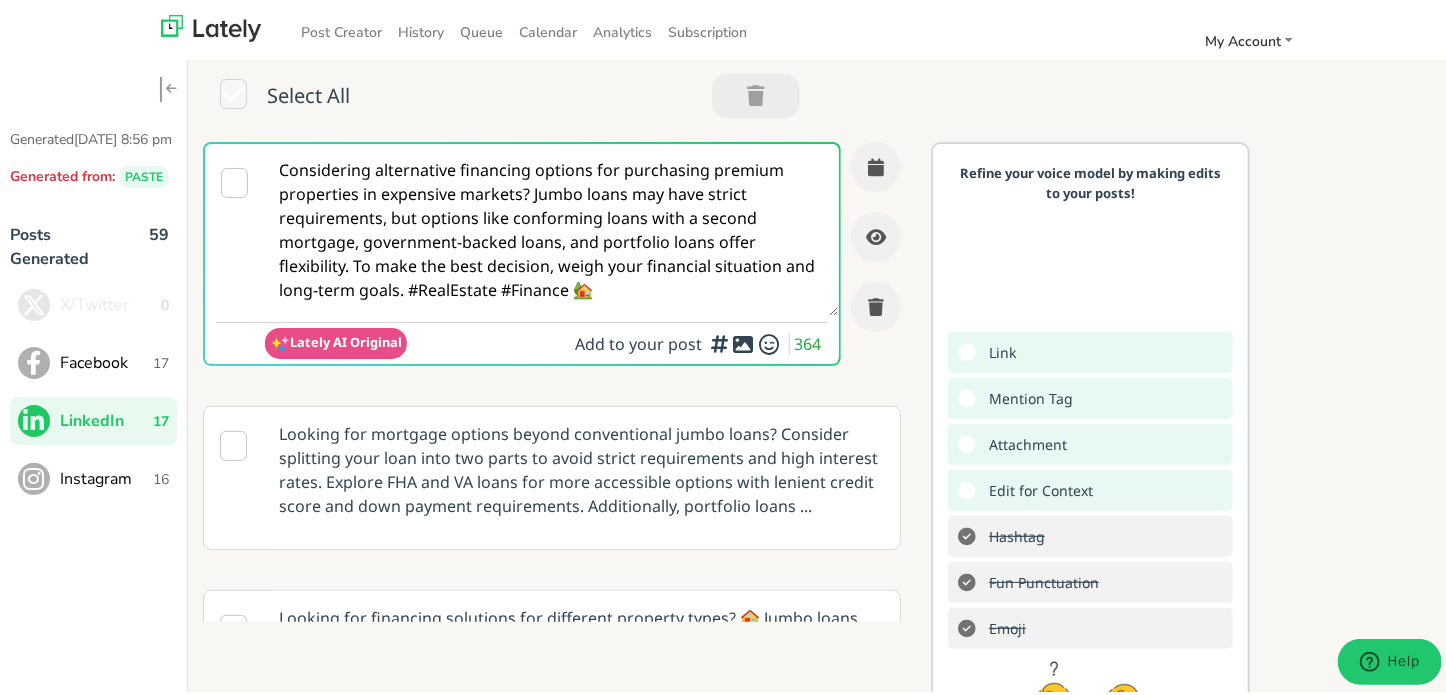 click on "Considering alternative financing options for purchasing premium properties in expensive markets? Jumbo loans may have strict requirements, but options like conforming loans with a second mortgage, government-backed loans, and portfolio loans offer flexibility. To make the best decision, weigh your financial situation and long-term goals. #RealEstate #Finance 🏡" at bounding box center [551, 226] 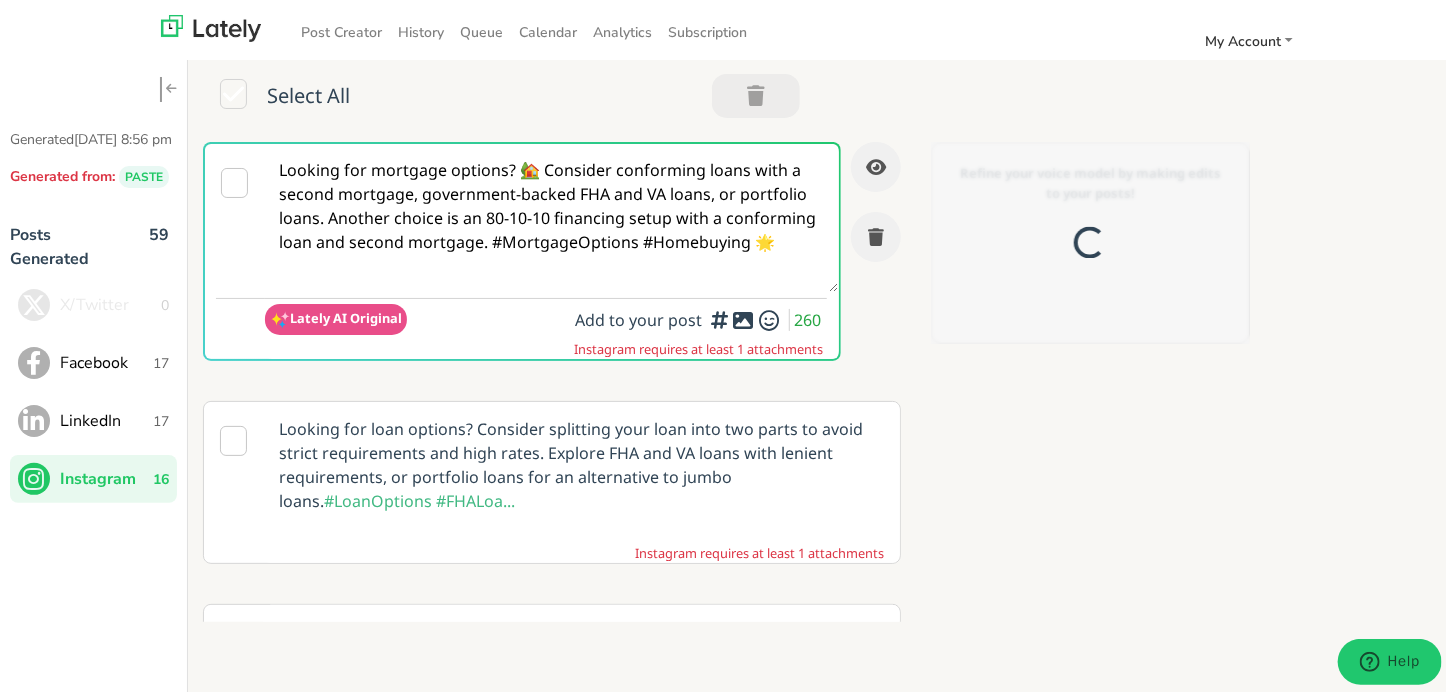 scroll, scrollTop: 0, scrollLeft: 0, axis: both 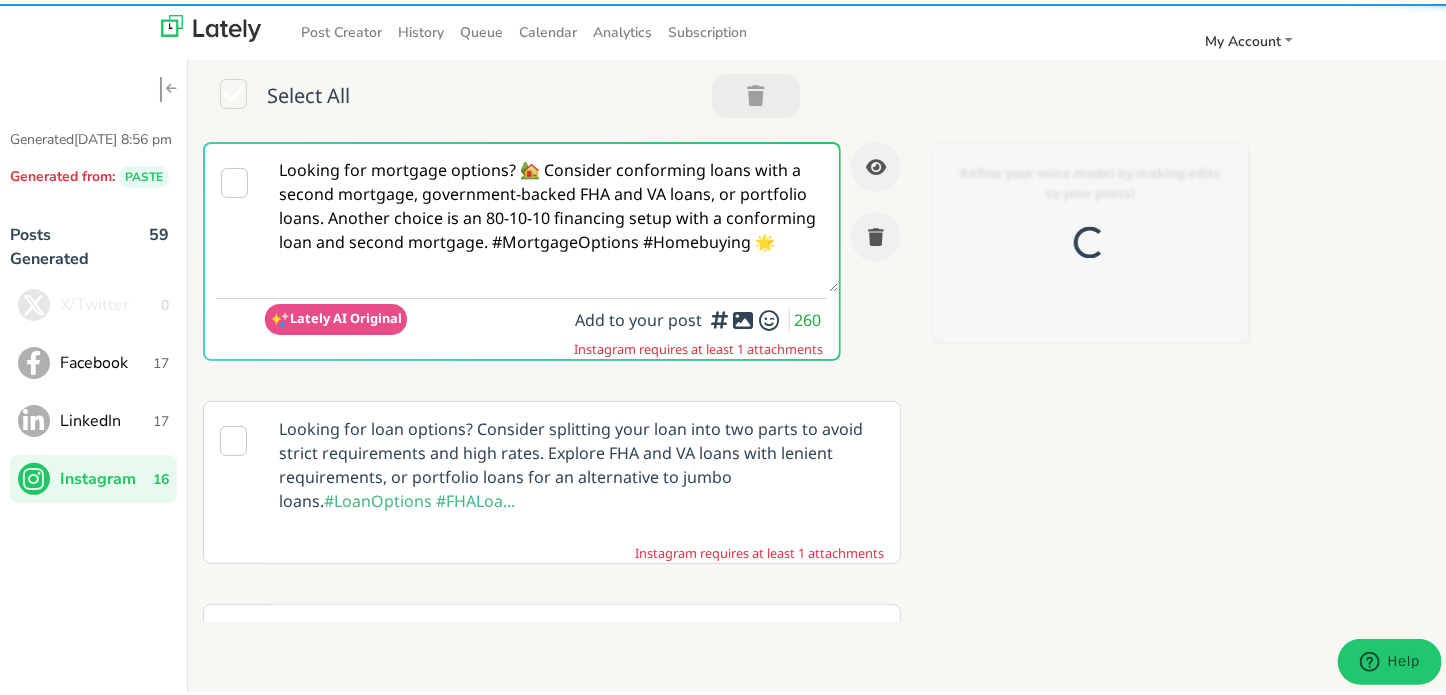 click on "Looking for mortgage options? 🏡 Consider conforming loans with a second mortgage, government-backed FHA and VA loans, or portfolio loans. Another choice is an 80-10-10 financing setup with a conforming loan and second mortgage. #MortgageOptions #Homebuying 🌟" at bounding box center (551, 214) 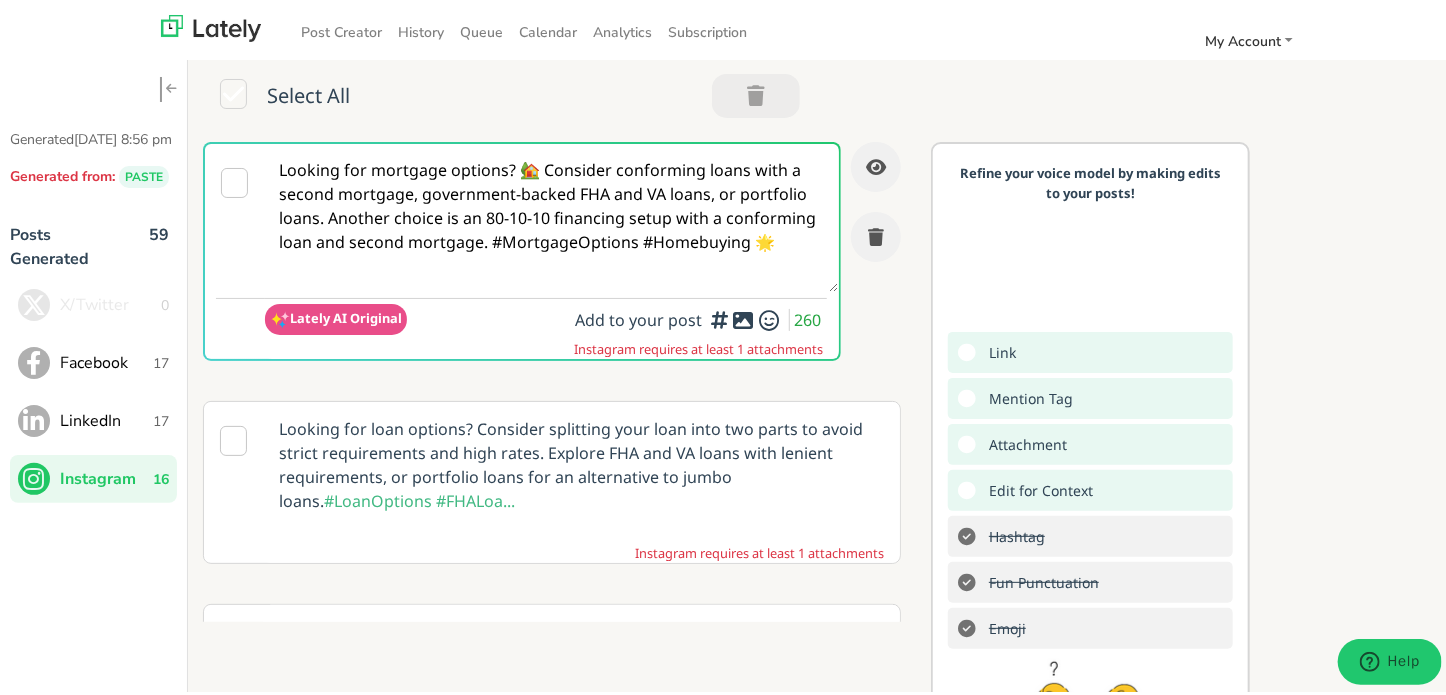 click on "Looking for mortgage options? 🏡 Consider conforming loans with a second mortgage, government-backed FHA and VA loans, or portfolio loans. Another choice is an 80-10-10 financing setup with a conforming loan and second mortgage. #MortgageOptions #Homebuying 🌟" at bounding box center (551, 214) 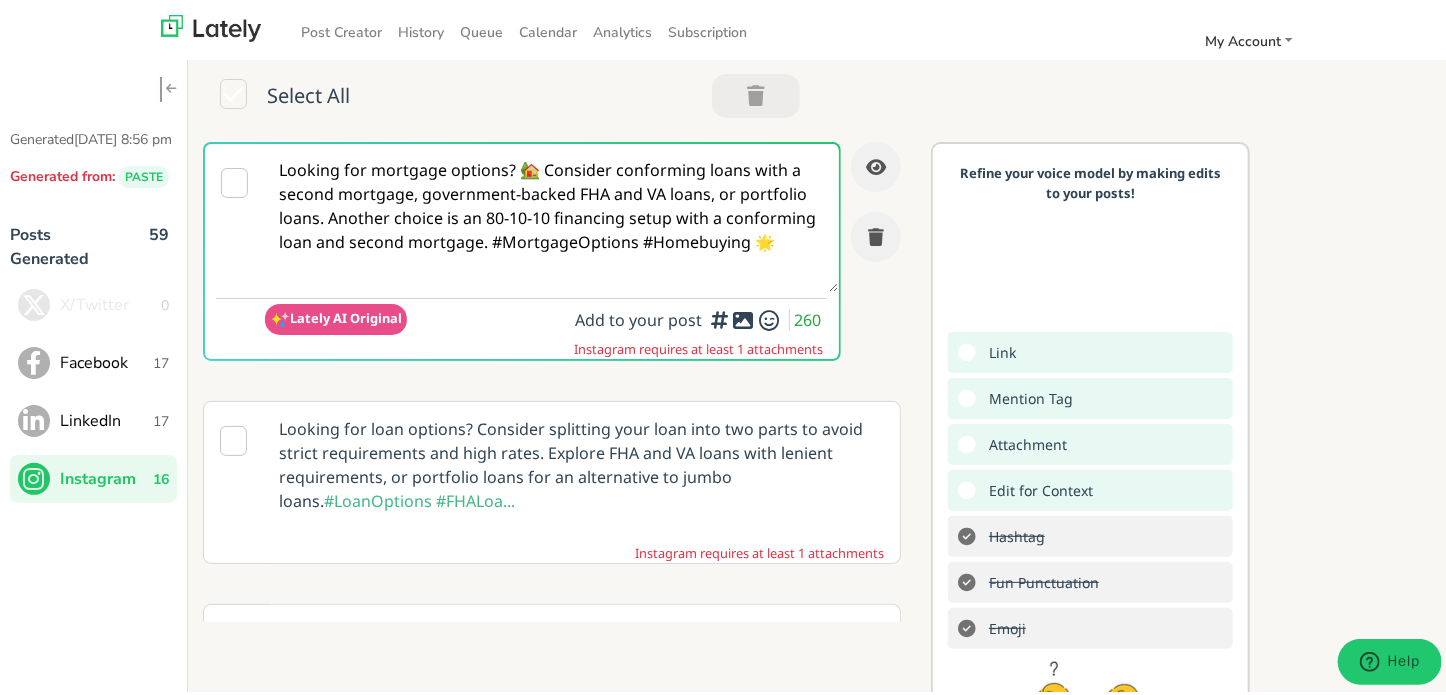 click on "17" at bounding box center (161, 359) 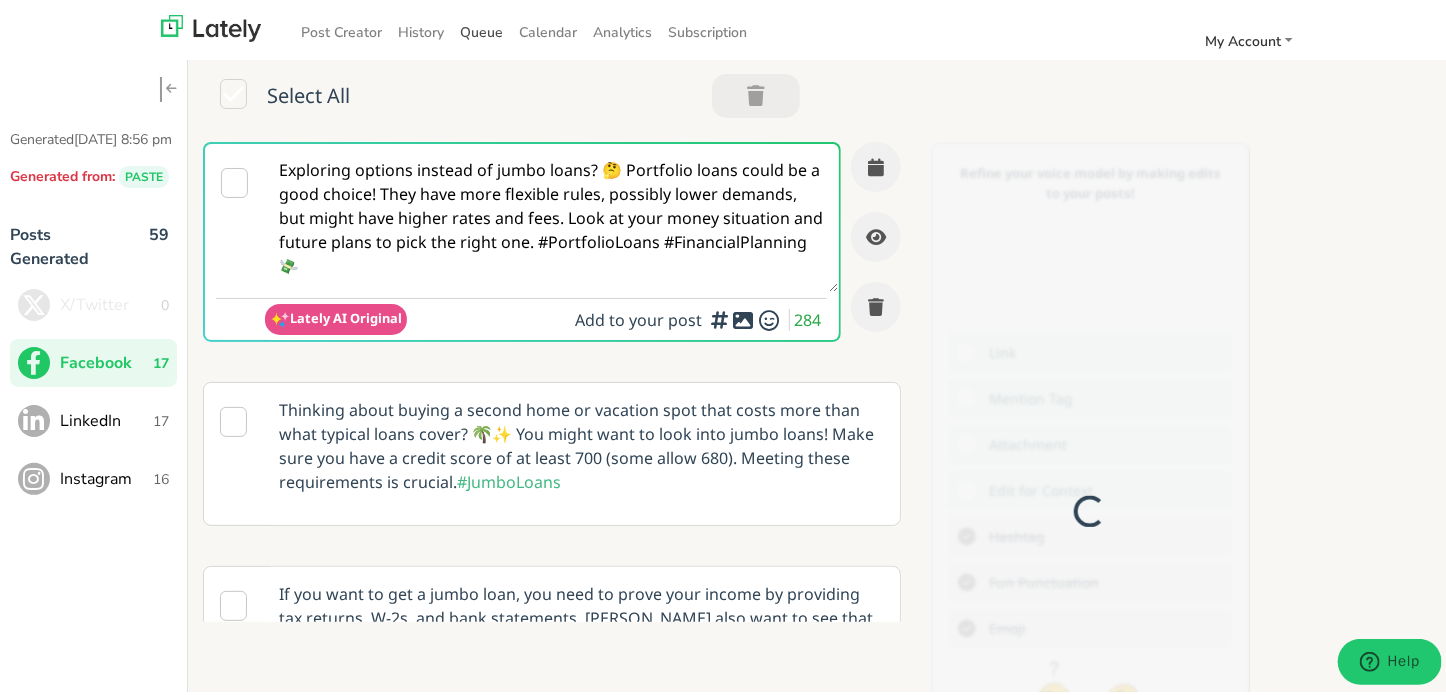 scroll, scrollTop: 0, scrollLeft: 0, axis: both 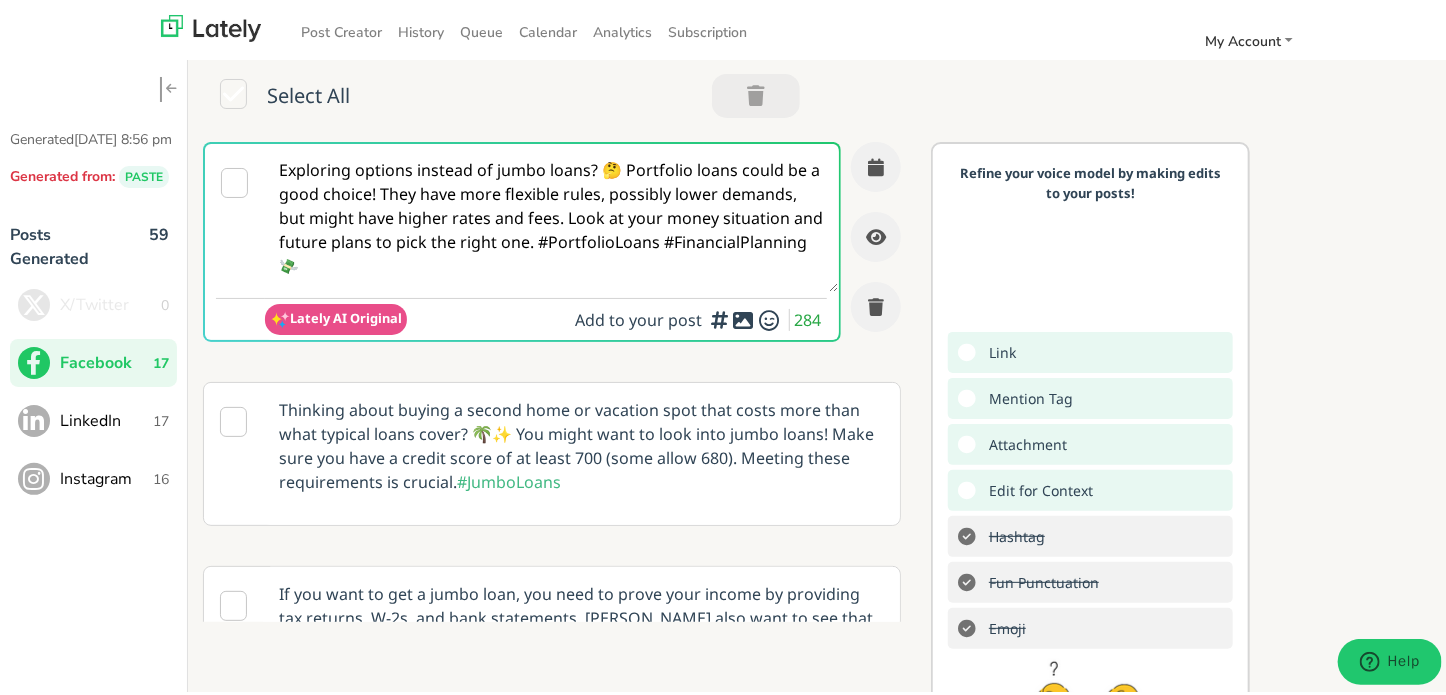 click on "Exploring options instead of jumbo loans? 🤔 Portfolio loans could be a good choice! They have more flexible rules, possibly lower demands, but might have higher rates and fees. Look at your money situation and future plans to pick the right one. #PortfolioLoans #FinancialPlanning 💸" at bounding box center (551, 214) 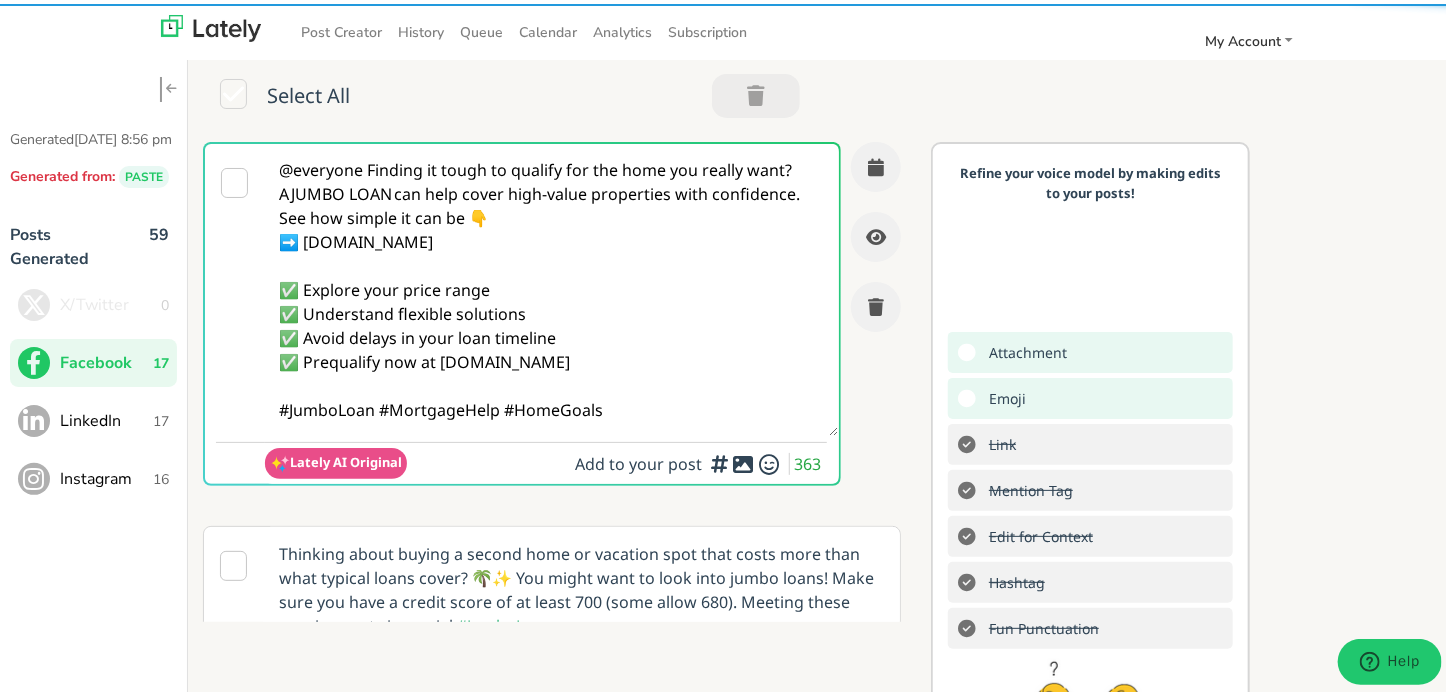 click on "@everyone Finding it tough to qualify for the home you really want? A JUMBO LOAN can help cover high-value properties with confidence. See how simple it can be 👇
➡️ [DOMAIN_NAME]
✅ Explore your price range
✅ Understand flexible solutions
✅ Avoid delays in your loan timeline
✅ Prequalify now at [DOMAIN_NAME]
#JumboLoan #MortgageHelp #HomeGoals" at bounding box center [551, 286] 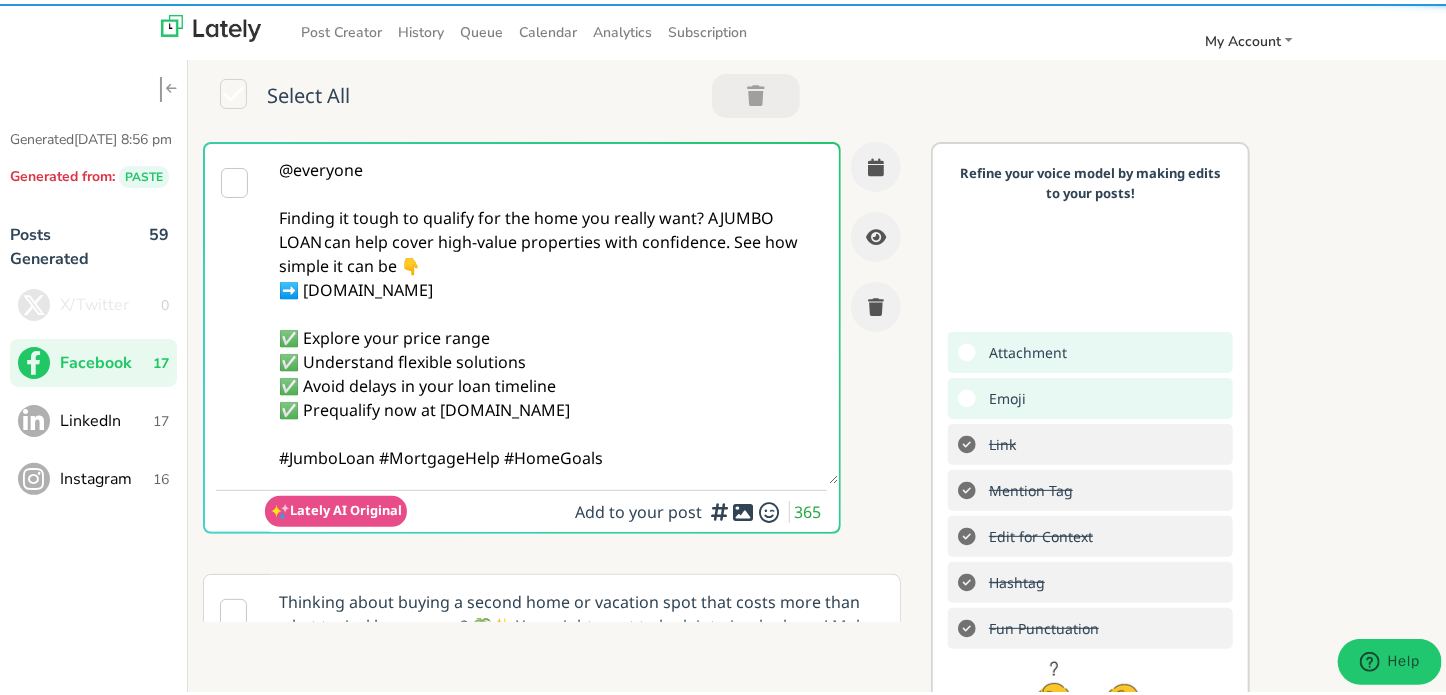 click on "@everyone
Finding it tough to qualify for the home you really want? A JUMBO LOAN can help cover high-value properties with confidence. See how simple it can be 👇
➡️ [DOMAIN_NAME]
✅ Explore your price range
✅ Understand flexible solutions
✅ Avoid delays in your loan timeline
✅ Prequalify now at [DOMAIN_NAME]
#JumboLoan #MortgageHelp #HomeGoals" at bounding box center (551, 310) 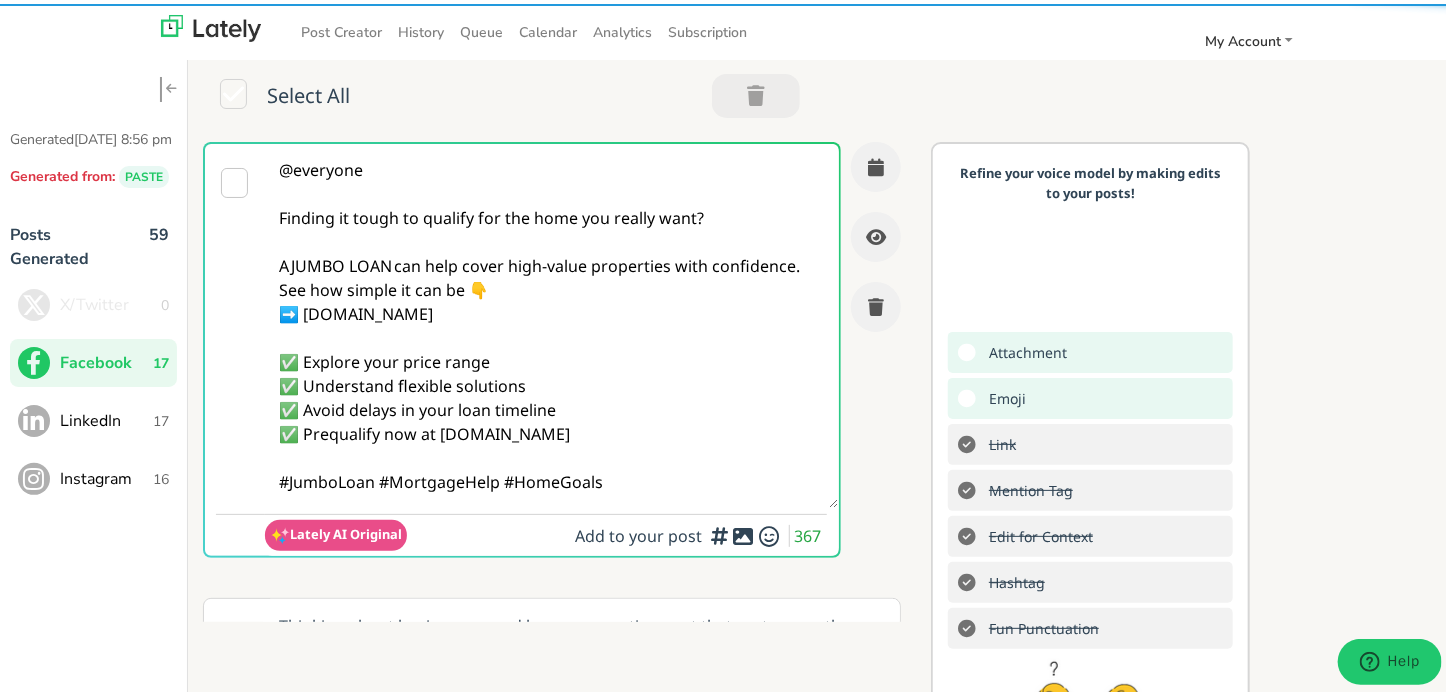 click on "@everyone
Finding it tough to qualify for the home you really want?
A JUMBO LOAN can help cover high-value properties with confidence. See how simple it can be 👇
➡️ [DOMAIN_NAME]
✅ Explore your price range
✅ Understand flexible solutions
✅ Avoid delays in your loan timeline
✅ Prequalify now at [DOMAIN_NAME]
#JumboLoan #MortgageHelp #HomeGoals" at bounding box center [551, 322] 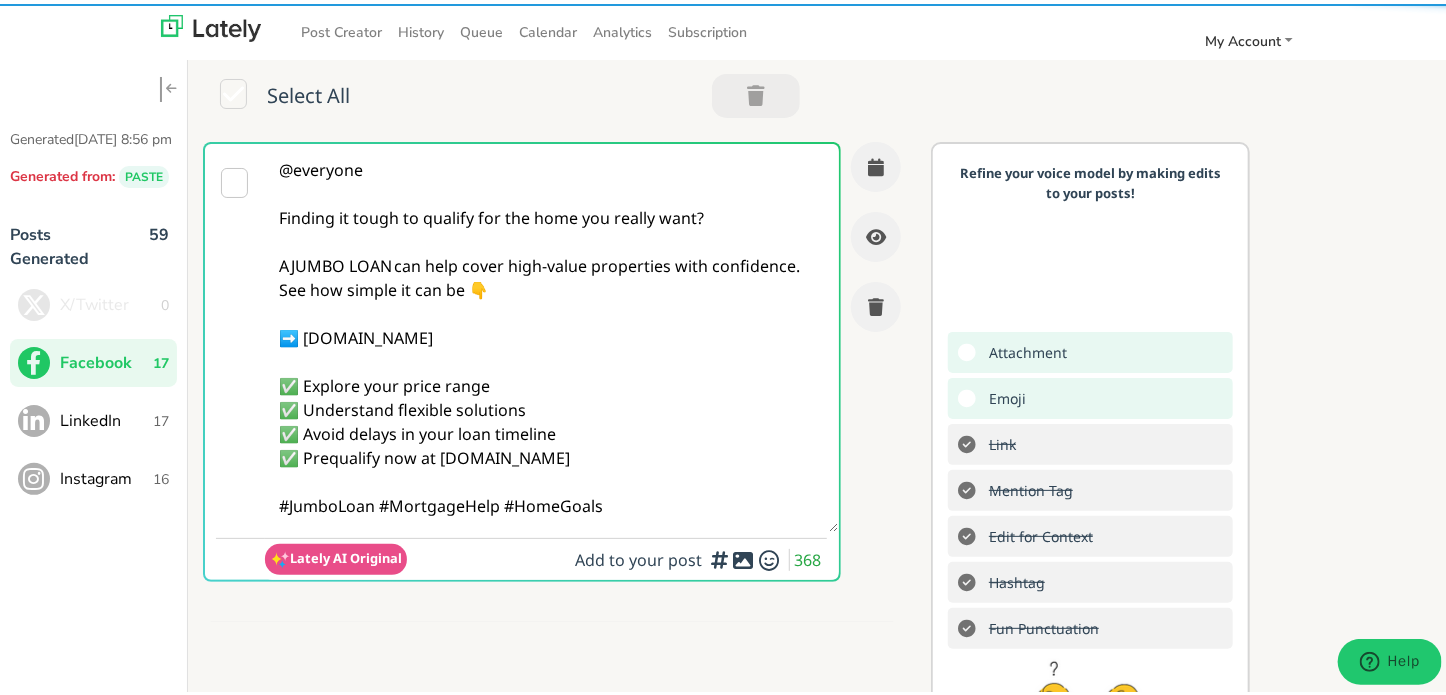 click on "@everyone
Finding it tough to qualify for the home you really want?
A JUMBO LOAN can help cover high-value properties with confidence. See how simple it can be 👇
➡️ [DOMAIN_NAME]
✅ Explore your price range
✅ Understand flexible solutions
✅ Avoid delays in your loan timeline
✅ Prequalify now at [DOMAIN_NAME]
#JumboLoan #MortgageHelp #HomeGoals" at bounding box center (551, 334) 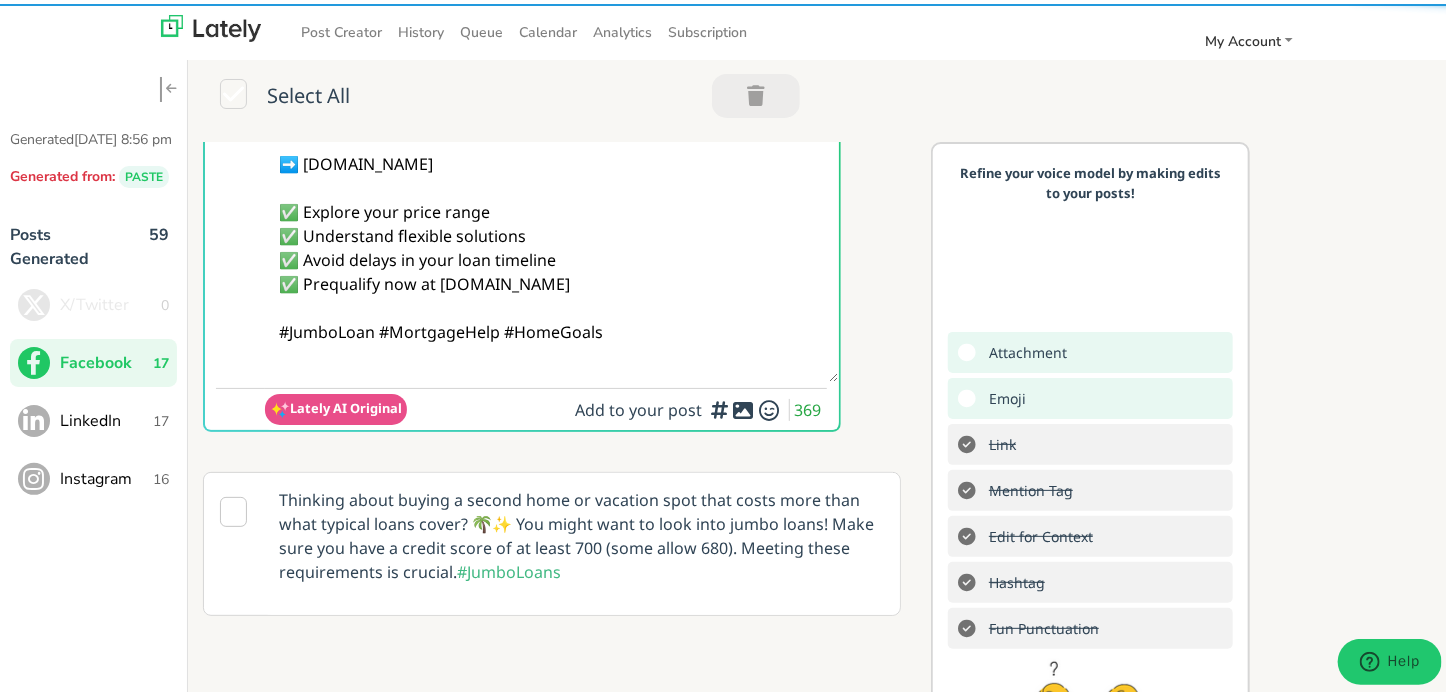 scroll, scrollTop: 200, scrollLeft: 0, axis: vertical 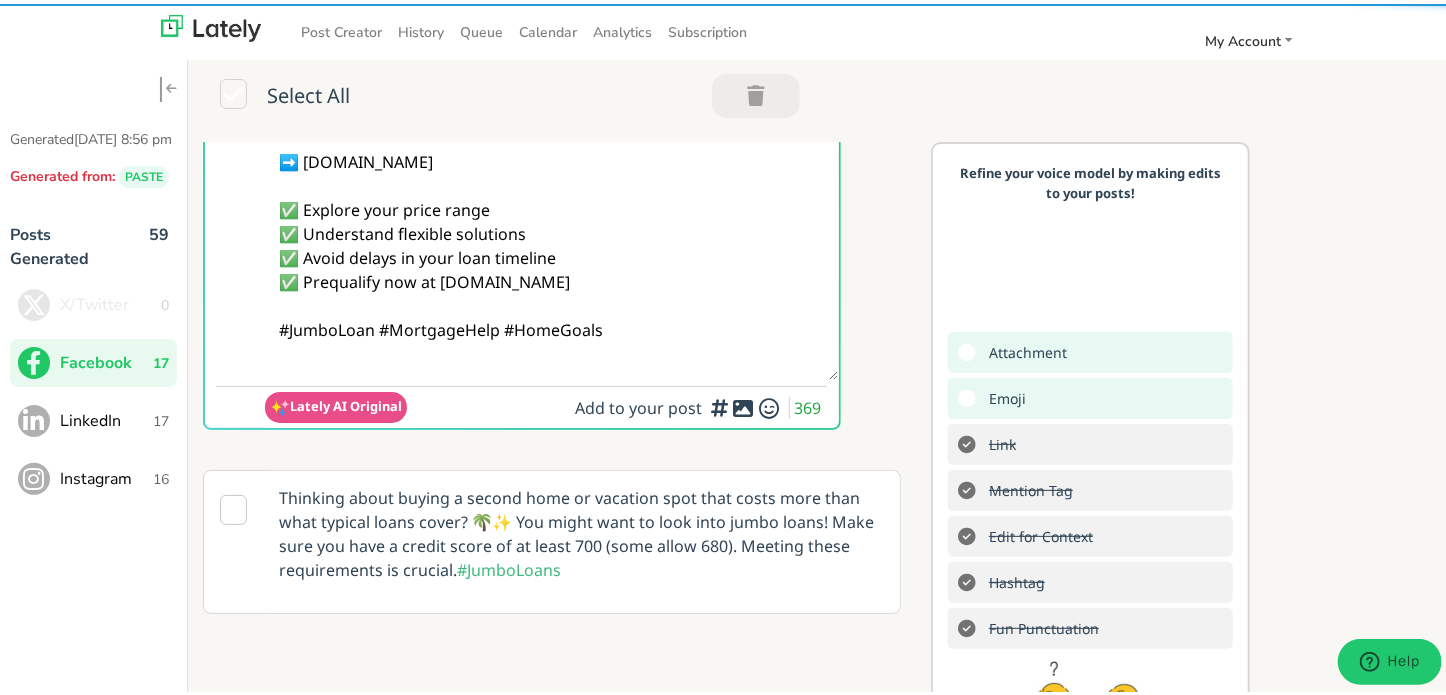 click on "@everyone
Finding it tough to qualify for the home you really want?
A JUMBO LOAN can help cover high-value properties with confidence.
See how simple it can be 👇
➡️ [DOMAIN_NAME]
✅ Explore your price range
✅ Understand flexible solutions
✅ Avoid delays in your loan timeline
✅ Prequalify now at [DOMAIN_NAME]
#JumboLoan #MortgageHelp #HomeGoals" at bounding box center [551, 158] 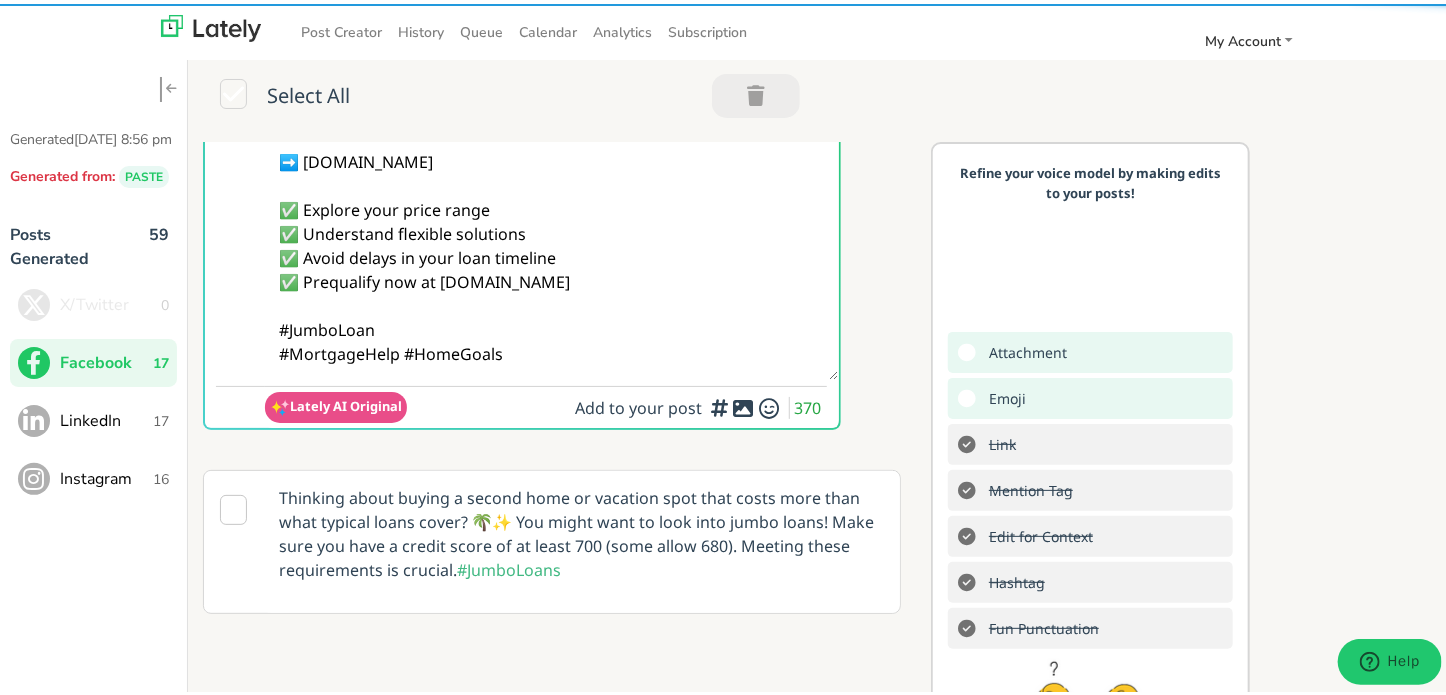 click on "@everyone
Finding it tough to qualify for the home you really want?
A JUMBO LOAN can help cover high-value properties with confidence.
See how simple it can be 👇
➡️ [DOMAIN_NAME]
✅ Explore your price range
✅ Understand flexible solutions
✅ Avoid delays in your loan timeline
✅ Prequalify now at [DOMAIN_NAME]
#JumboLoan
#MortgageHelp #HomeGoals" at bounding box center (551, 158) 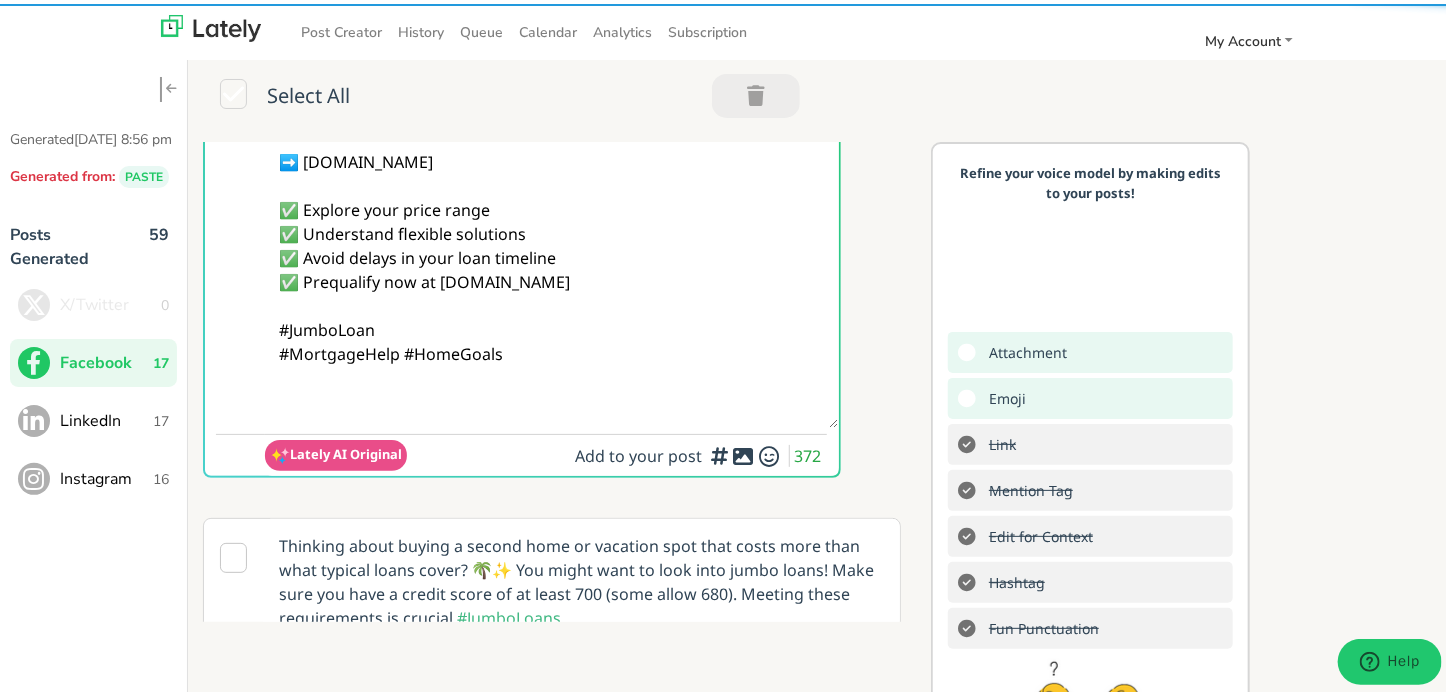 paste on "Follow Us On Our Social Media Platforms!
Facebook: [URL][DOMAIN_NAME]
LinkedIn: [URL][DOMAIN_NAME]
Instagram: [URL][DOMAIN_NAME][DOMAIN_NAME]" 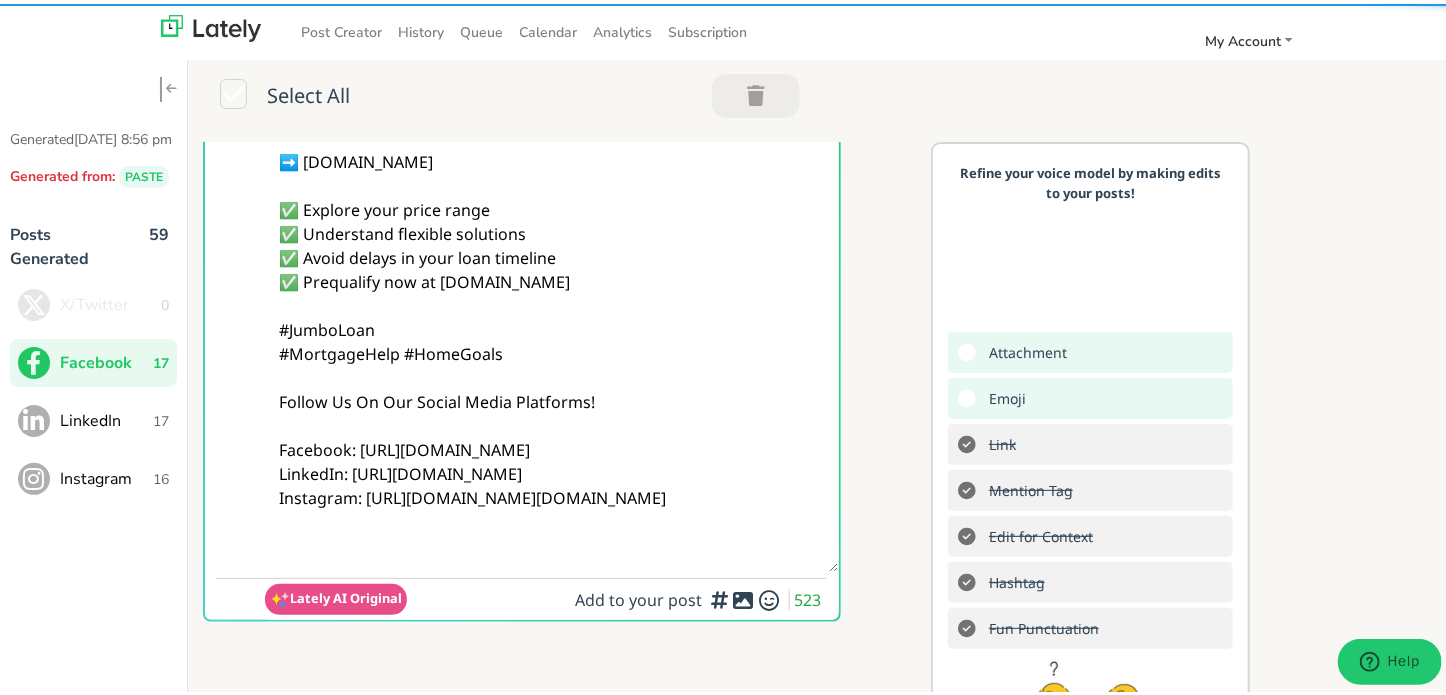type on "@everyone
Finding it tough to qualify for the home you really want?
A JUMBO LOAN can help cover high-value properties with confidence.
See how simple it can be 👇
➡️ [DOMAIN_NAME]
✅ Explore your price range
✅ Understand flexible solutions
✅ Avoid delays in your loan timeline
✅ Prequalify now at [DOMAIN_NAME]
#JumboLoan
#MortgageHelp #HomeGoals
Follow Us On Our Social Media Platforms!
Facebook: [URL][DOMAIN_NAME]
LinkedIn: [URL][DOMAIN_NAME]
Instagram: [URL][DOMAIN_NAME][DOMAIN_NAME]" 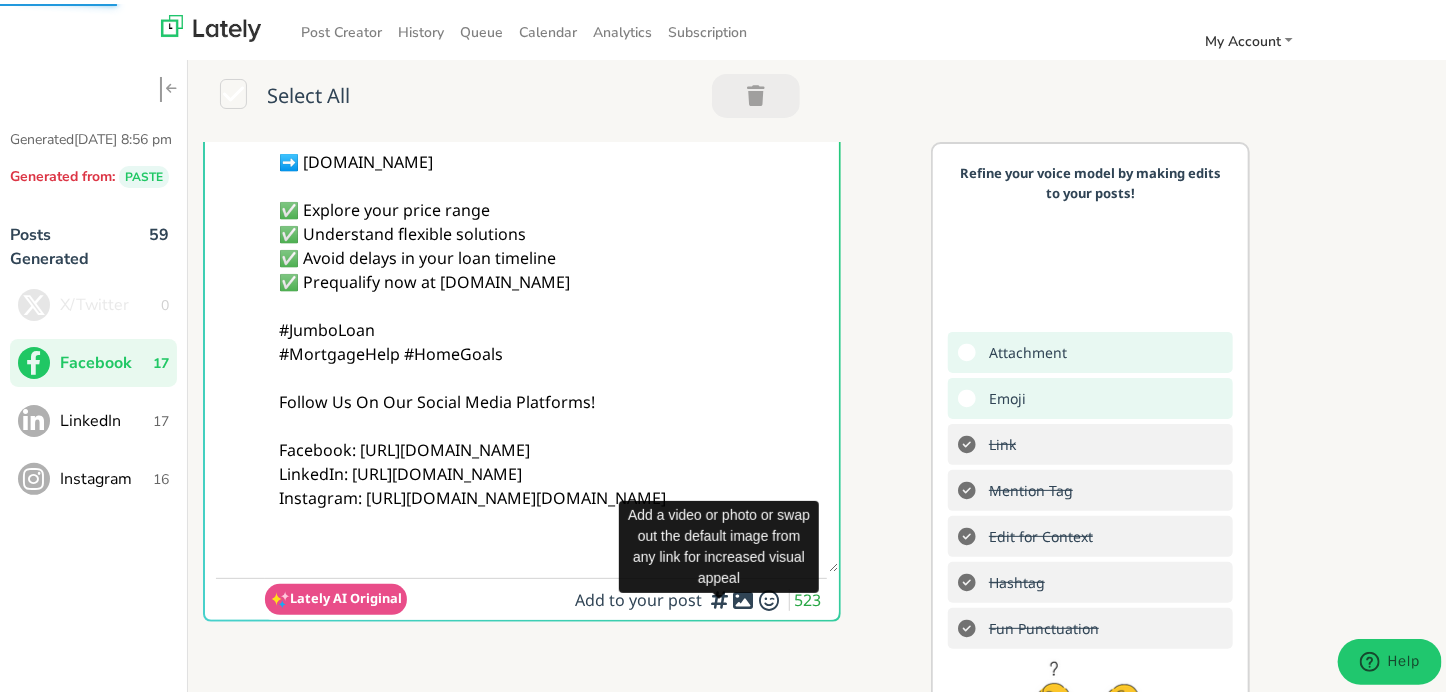 click at bounding box center (744, 596) 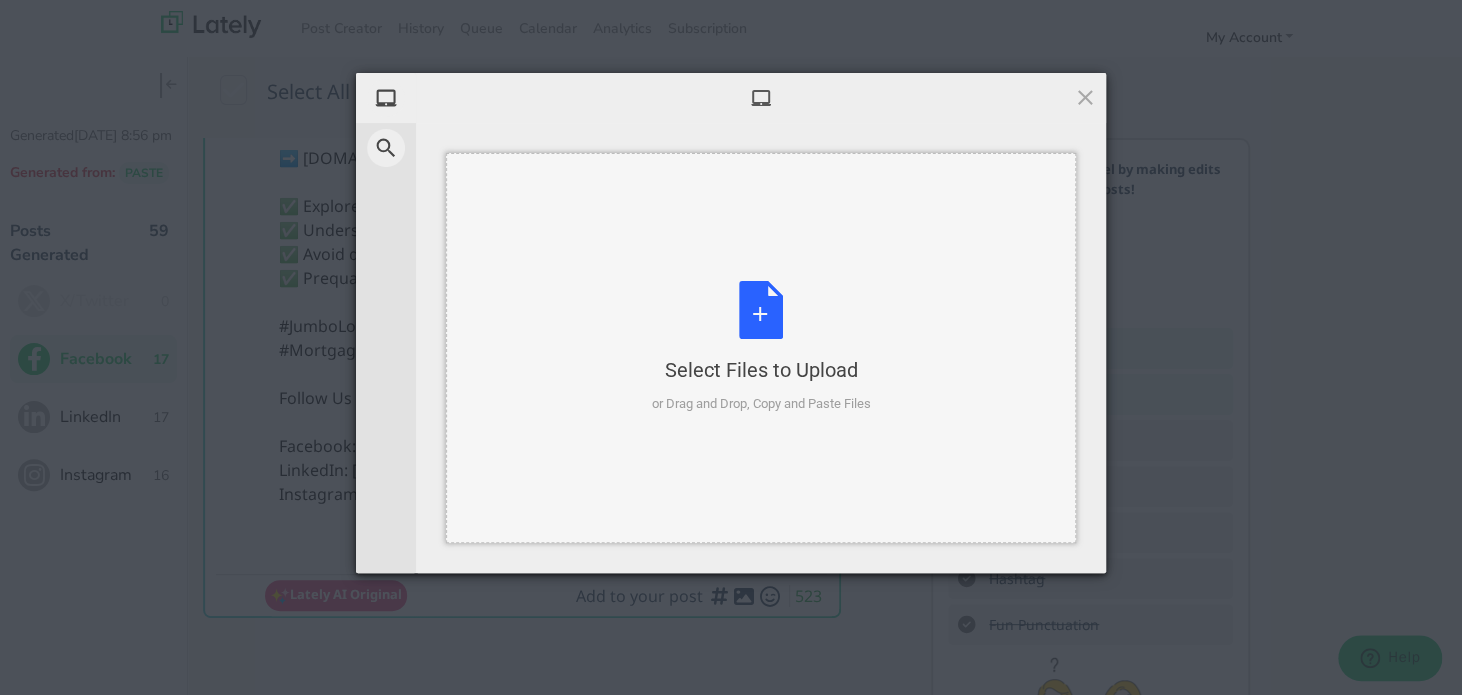 click on "Select Files to Upload" at bounding box center (761, 370) 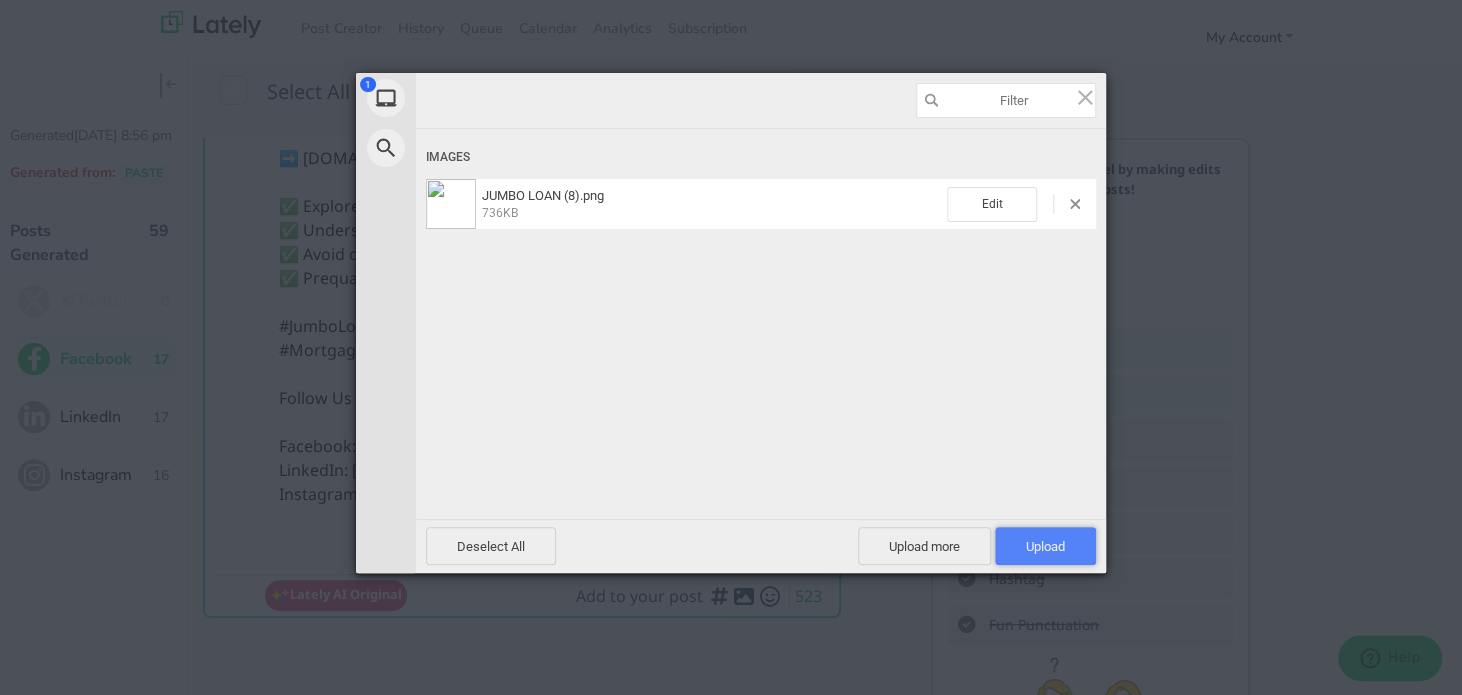 click on "Upload
1" at bounding box center [1045, 546] 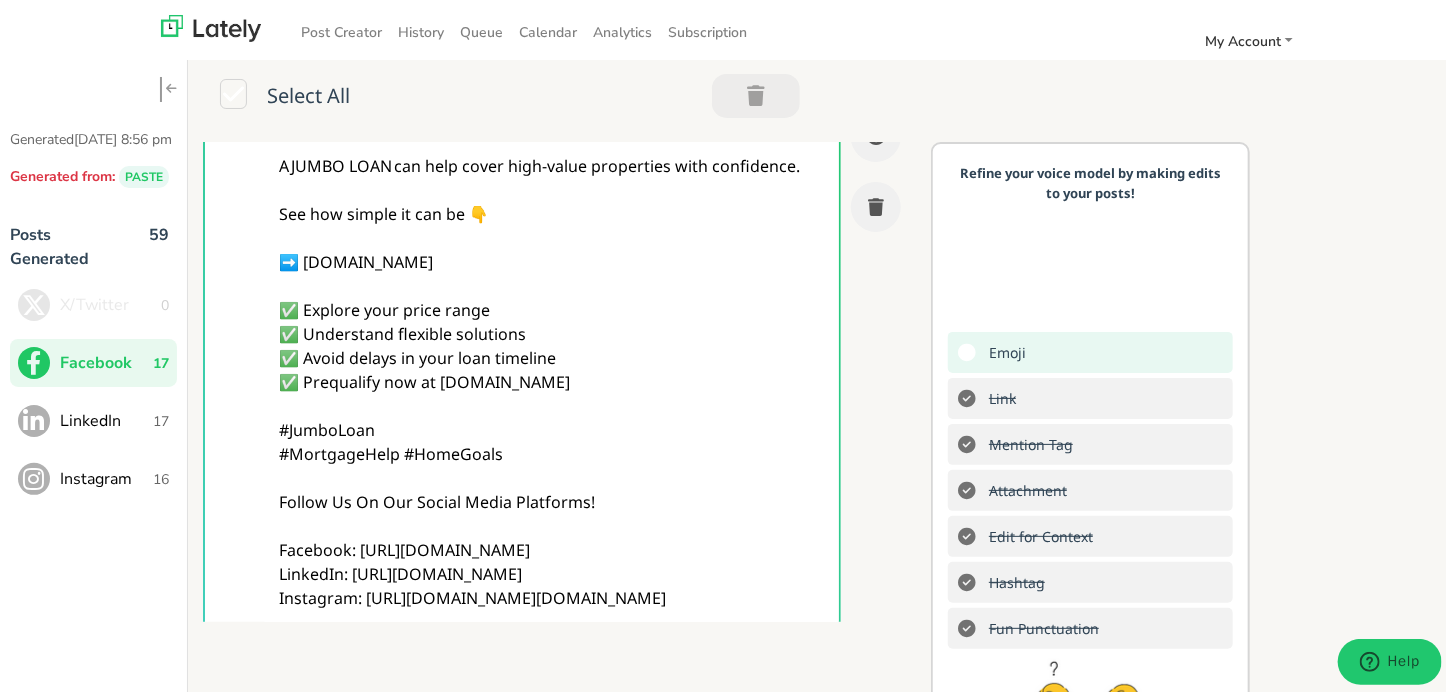 scroll, scrollTop: 0, scrollLeft: 0, axis: both 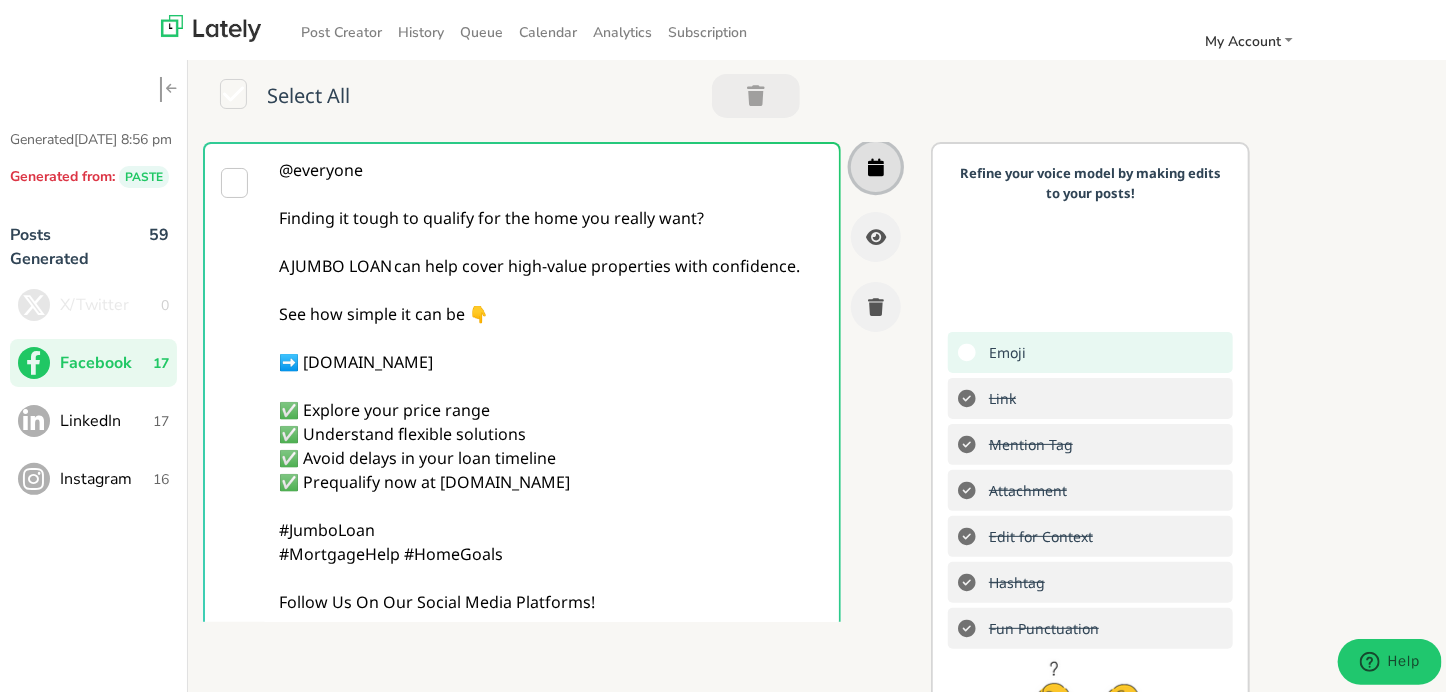 click at bounding box center [876, 163] 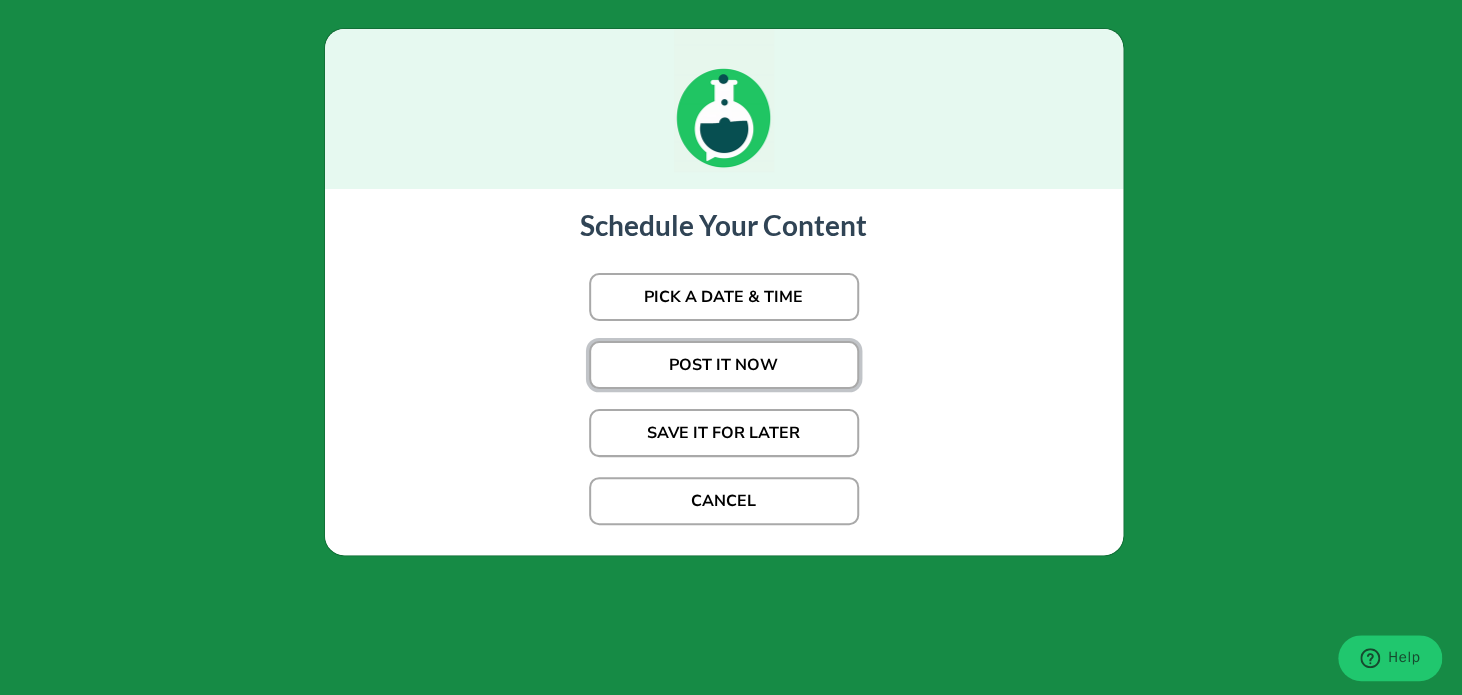 click on "POST IT NOW" at bounding box center [724, 365] 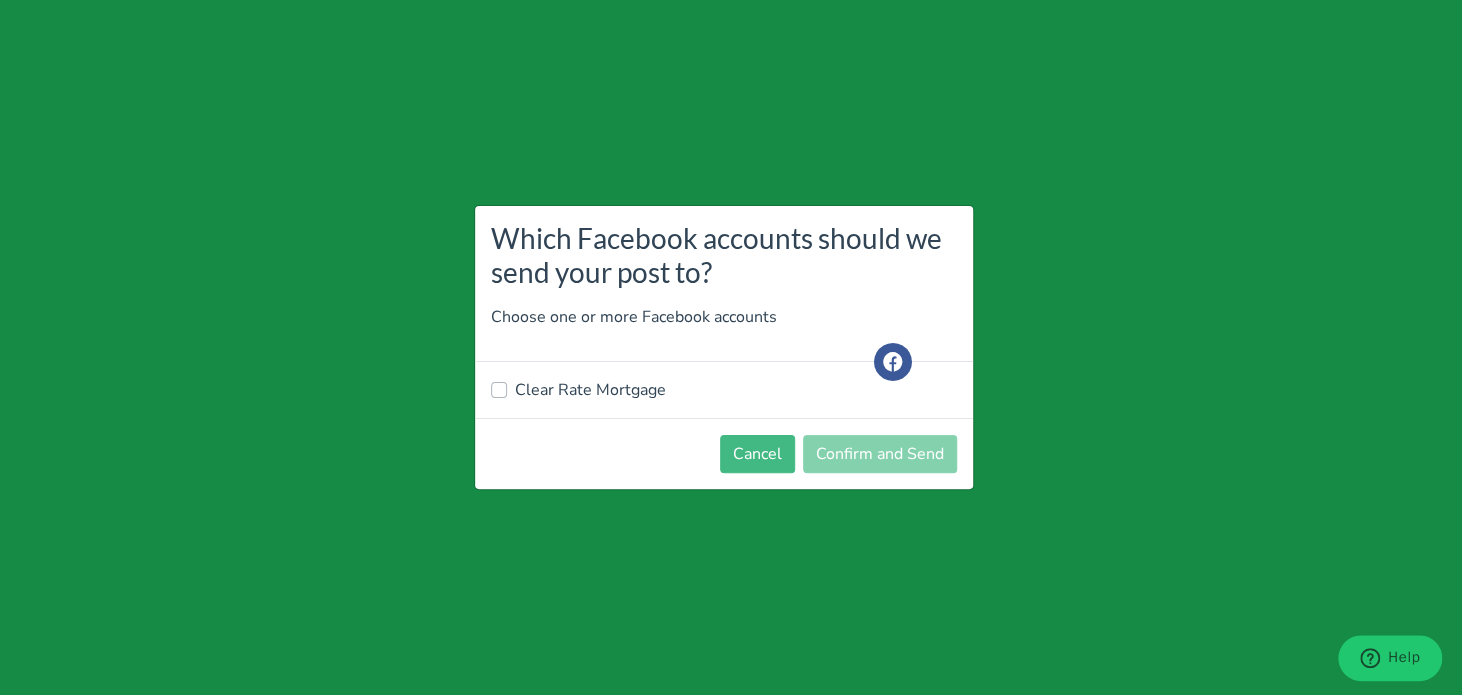 click on "Clear Rate Mortgage" at bounding box center [590, 390] 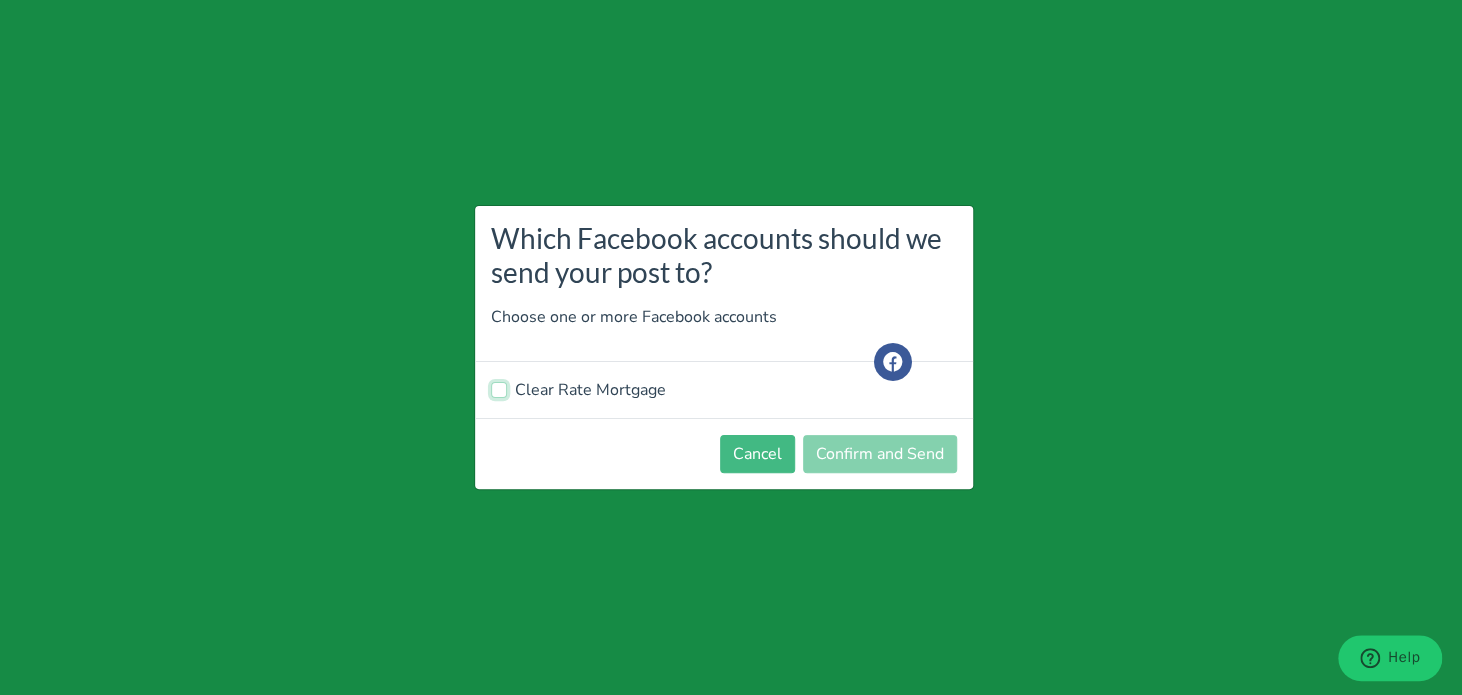 click on "Clear Rate Mortgage" at bounding box center [499, 388] 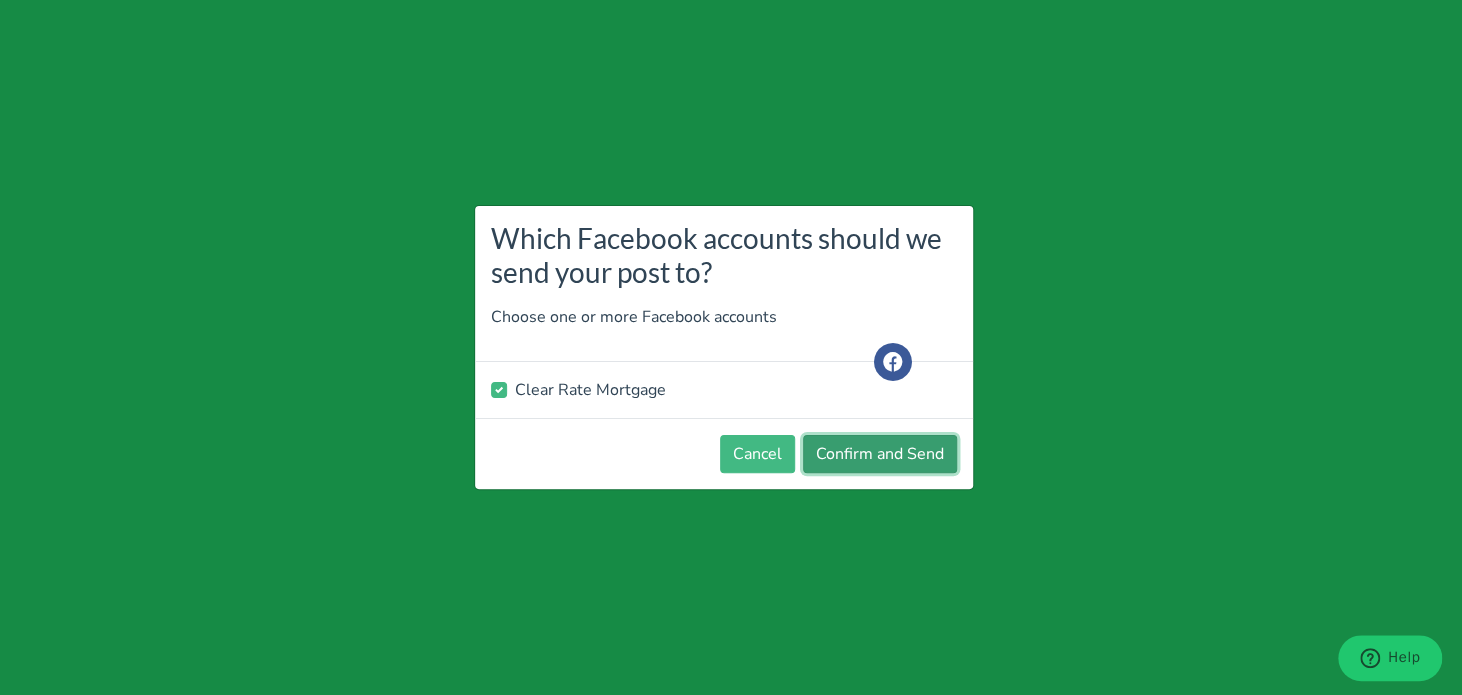 click on "Confirm and Send" at bounding box center [880, 454] 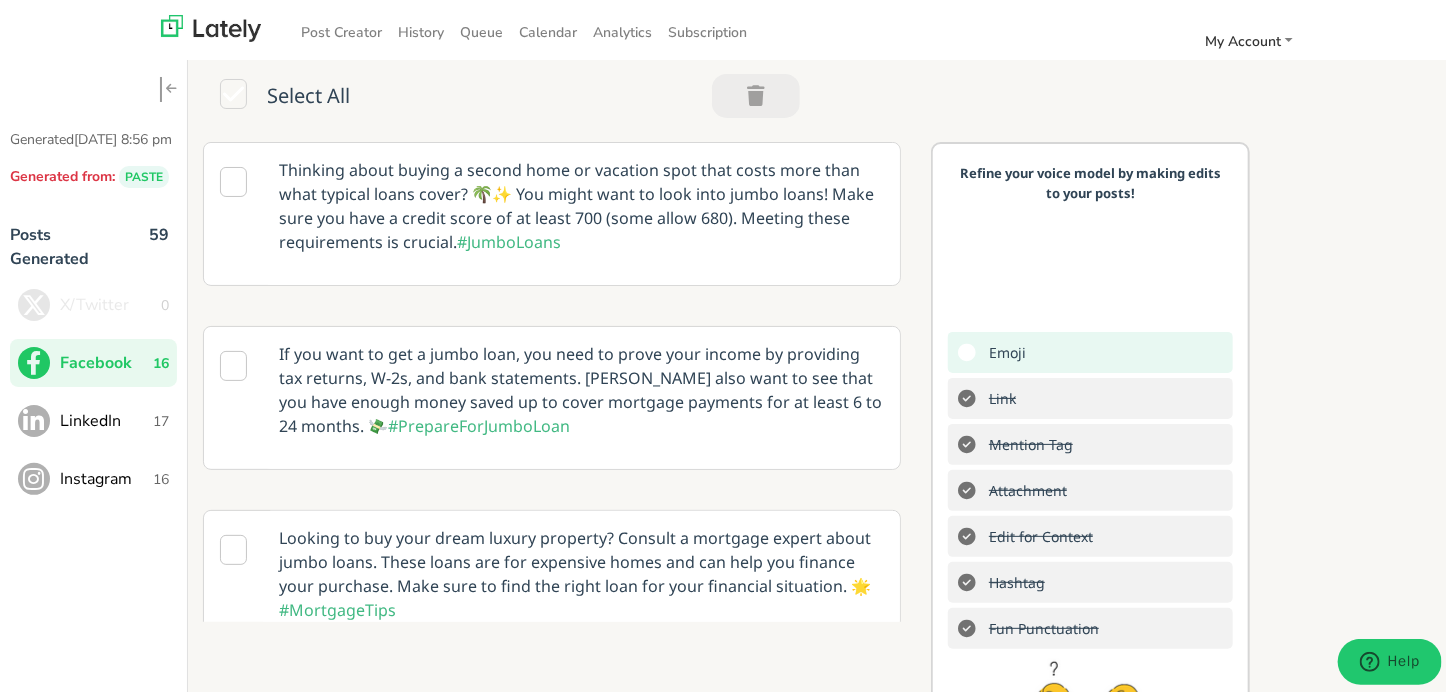 click on "LinkedIn" at bounding box center [106, 417] 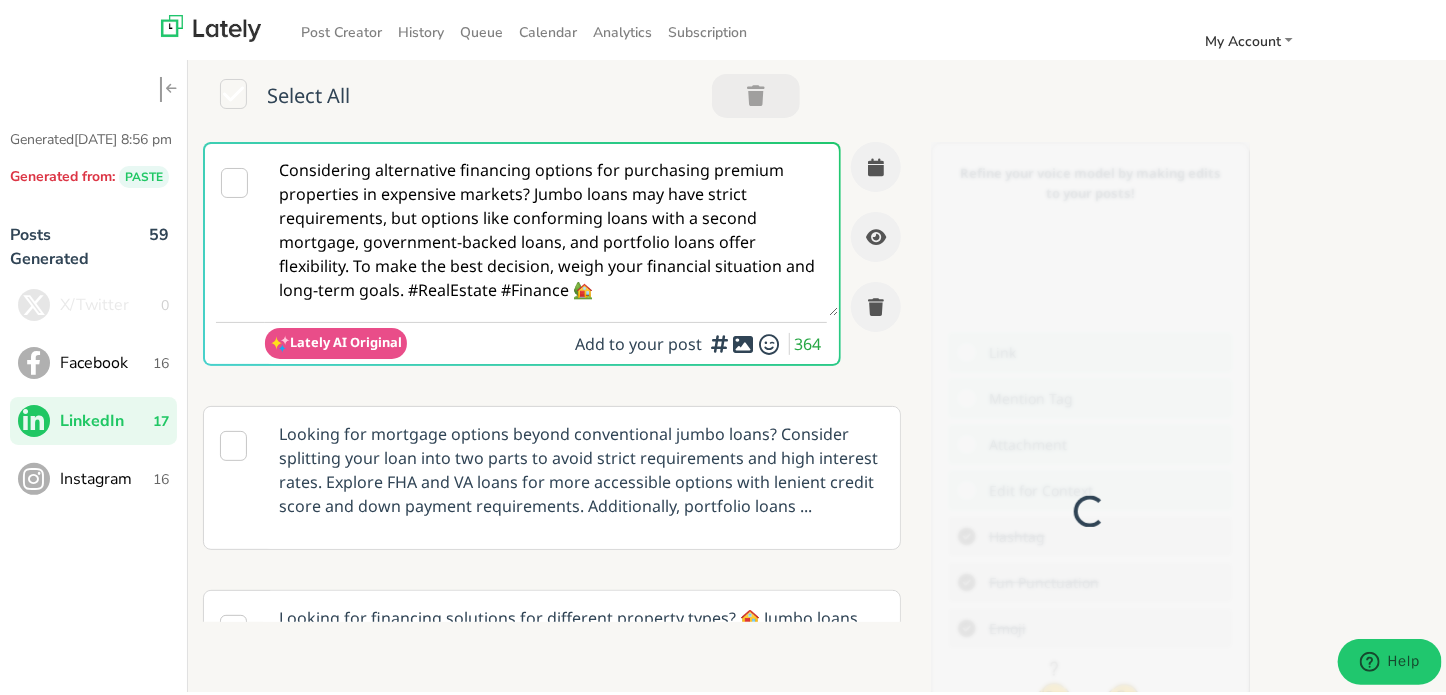 scroll, scrollTop: 0, scrollLeft: 0, axis: both 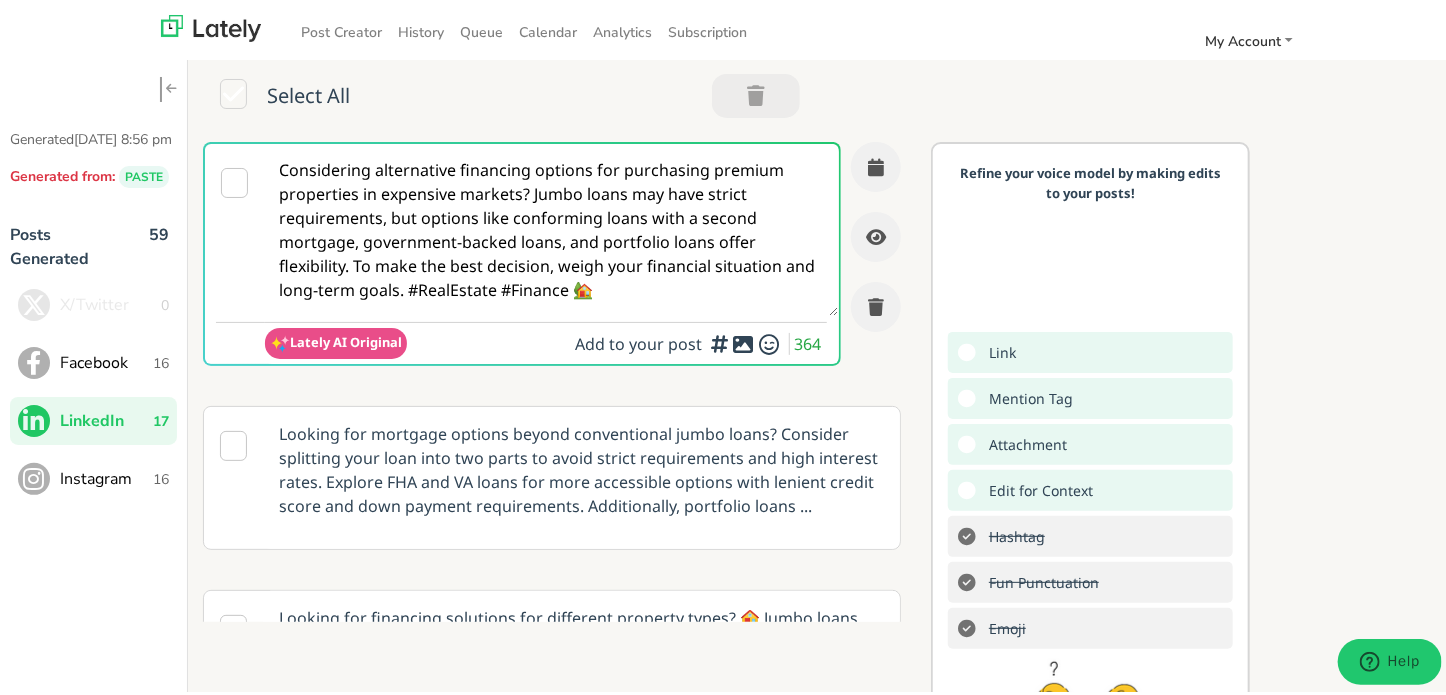 click on "Considering alternative financing options for purchasing premium properties in expensive markets? Jumbo loans may have strict requirements, but options like conforming loans with a second mortgage, government-backed loans, and portfolio loans offer flexibility. To make the best decision, weigh your financial situation and long-term goals. #RealEstate #Finance 🏡" at bounding box center (551, 226) 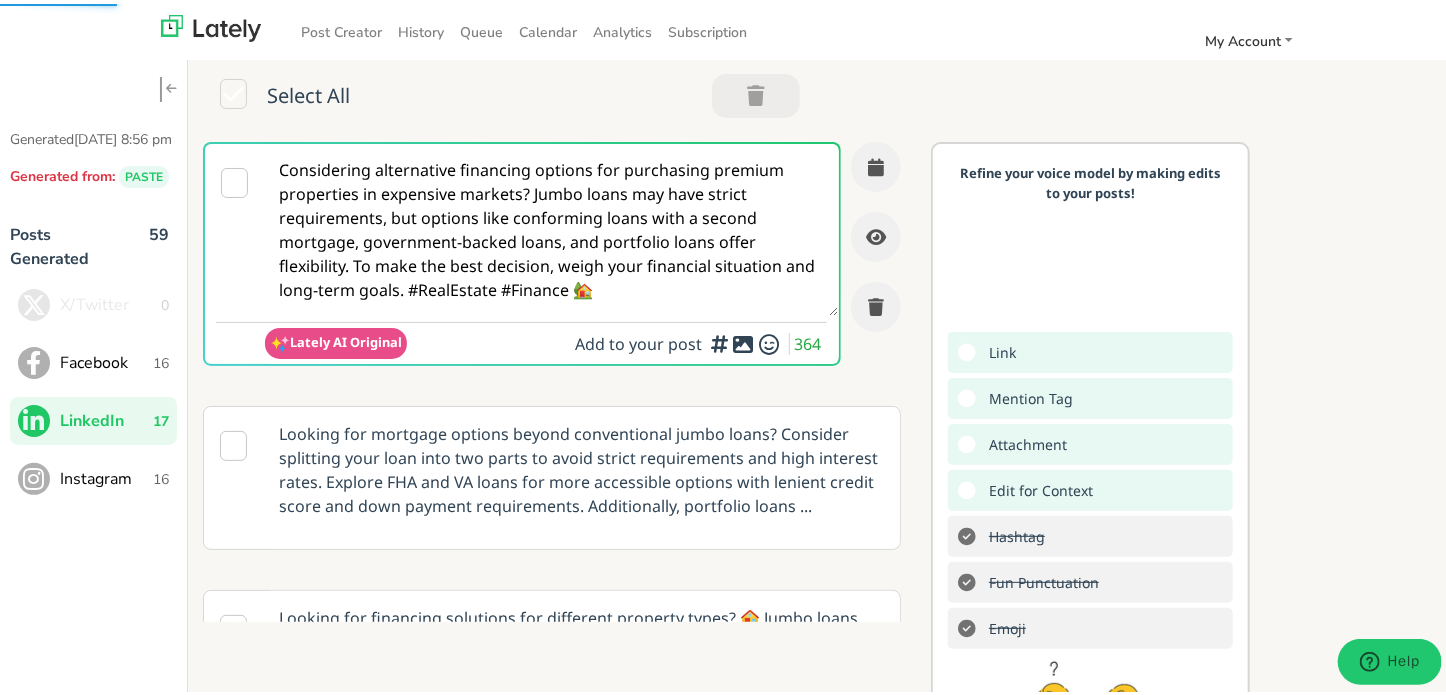 click on "Considering alternative financing options for purchasing premium properties in expensive markets? Jumbo loans may have strict requirements, but options like conforming loans with a second mortgage, government-backed loans, and portfolio loans offer flexibility. To make the best decision, weigh your financial situation and long-term goals. #RealEstate #Finance 🏡" at bounding box center [551, 226] 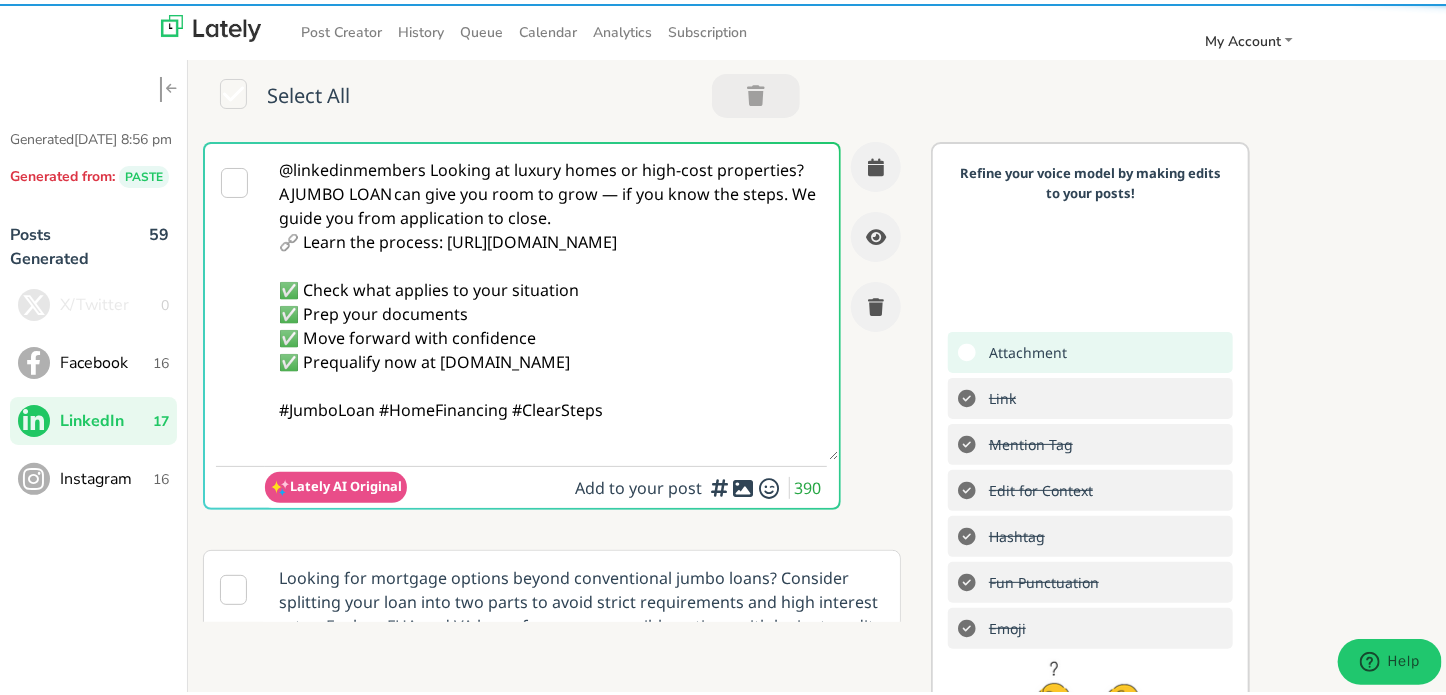 click on "@linkedinmembers Looking at luxury homes or high-cost properties? A JUMBO LOAN can give you room to grow — if you know the steps. We guide you from application to close.
🔗 Learn the process: [URL][DOMAIN_NAME]
✅ Check what applies to your situation
✅ Prep your documents
✅ Move forward with confidence
✅ Prequalify now at [DOMAIN_NAME]
#JumboLoan #HomeFinancing #ClearSteps" at bounding box center [551, 298] 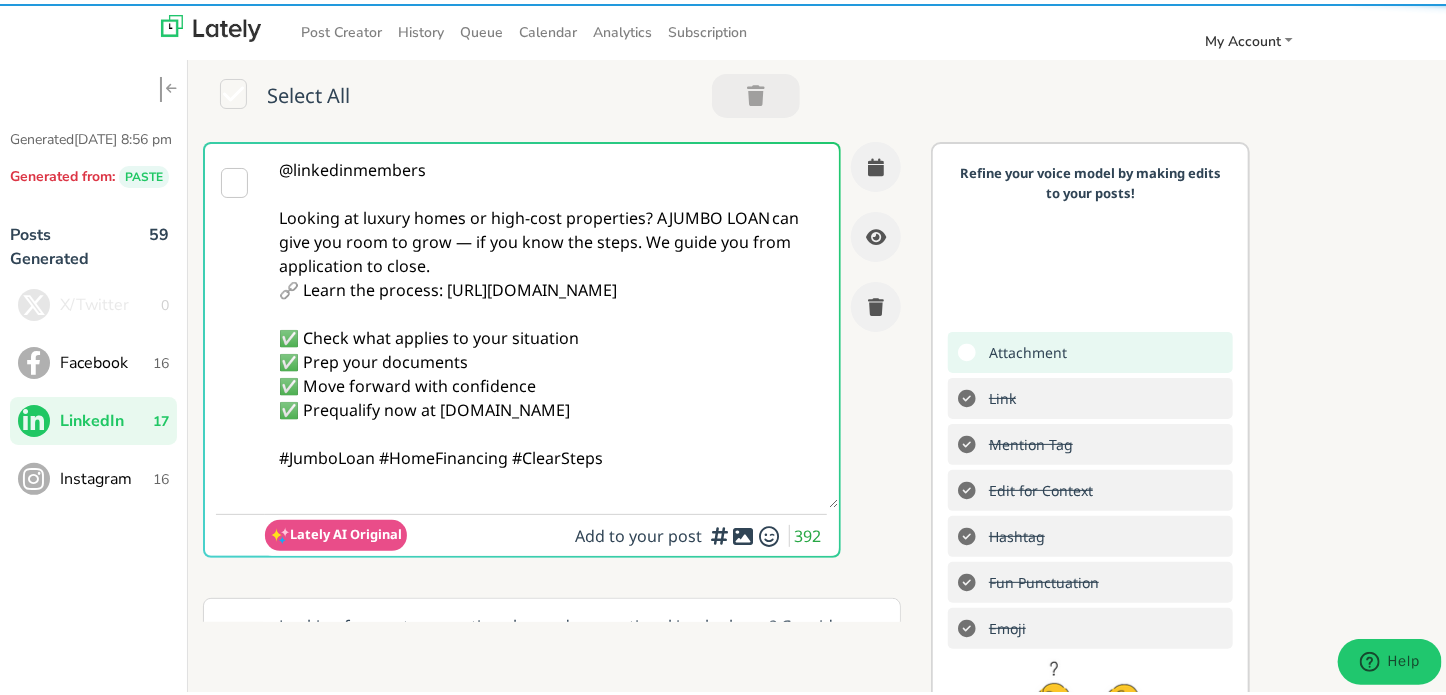 click on "@linkedinmembers
Looking at luxury homes or high-cost properties? A JUMBO LOAN can give you room to grow — if you know the steps. We guide you from application to close.
🔗 Learn the process: [URL][DOMAIN_NAME]
✅ Check what applies to your situation
✅ Prep your documents
✅ Move forward with confidence
✅ Prequalify now at [DOMAIN_NAME]
#JumboLoan #HomeFinancing #ClearSteps" at bounding box center (551, 322) 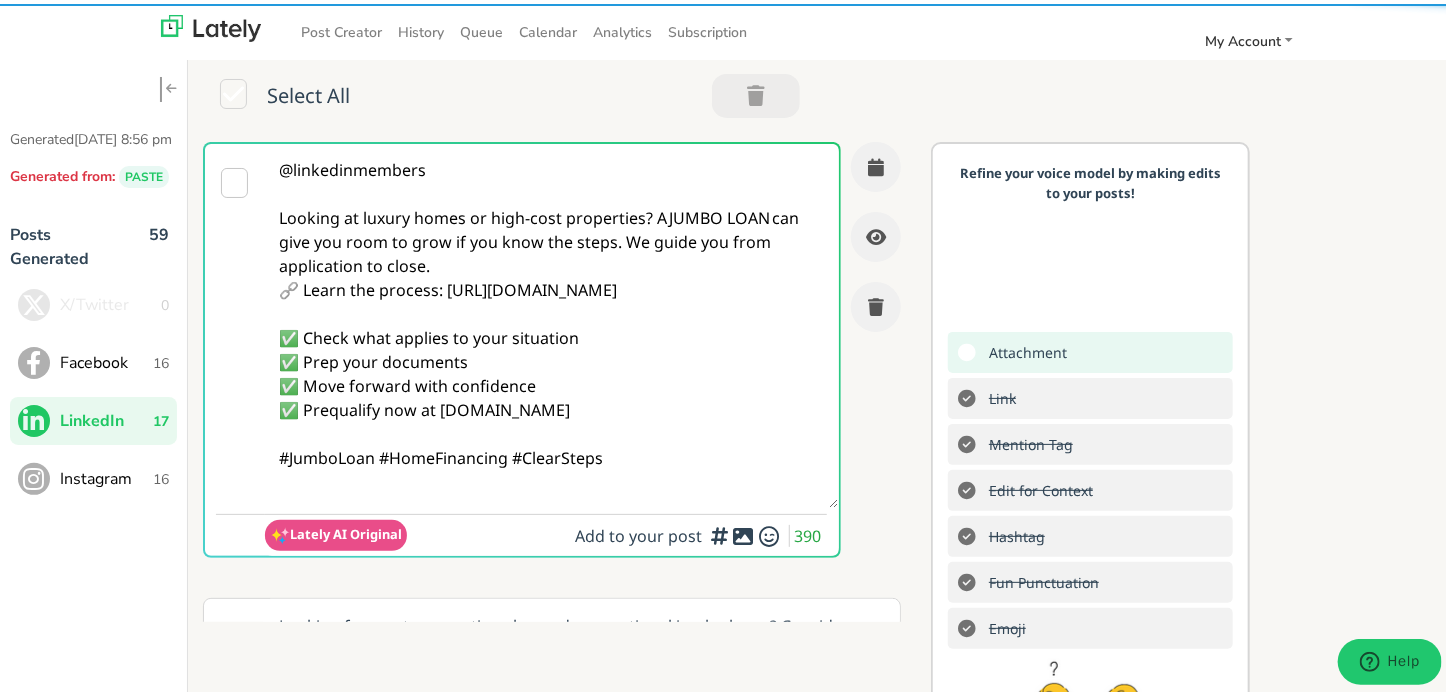 click on "@linkedinmembers
Looking at luxury homes or high-cost properties? A JUMBO LOAN can give you room to grow if you know the steps. We guide you from application to close.
🔗 Learn the process: [URL][DOMAIN_NAME]
✅ Check what applies to your situation
✅ Prep your documents
✅ Move forward with confidence
✅ Prequalify now at [DOMAIN_NAME]
#JumboLoan #HomeFinancing #ClearSteps" at bounding box center [551, 322] 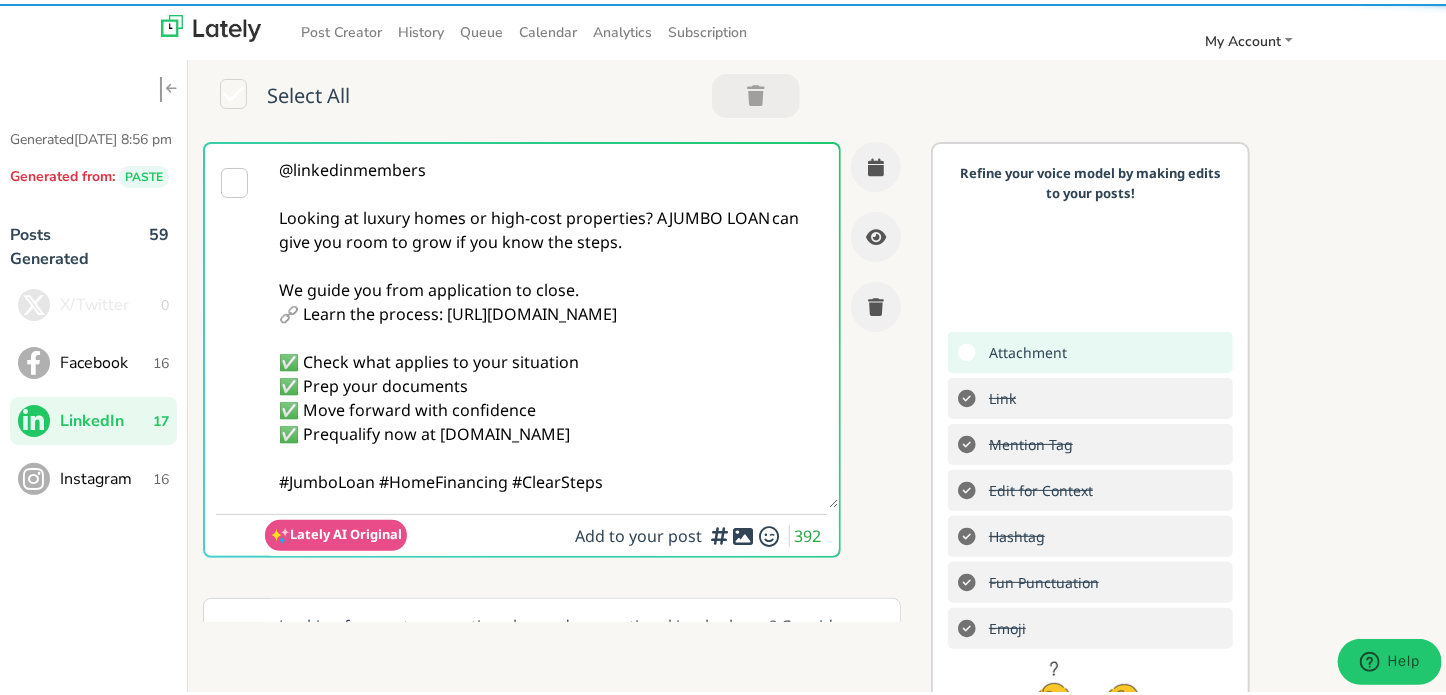 click on "@linkedinmembers
Looking at luxury homes or high-cost properties? A JUMBO LOAN can give you room to grow if you know the steps.
We guide you from application to close.
🔗 Learn the process: [URL][DOMAIN_NAME]
✅ Check what applies to your situation
✅ Prep your documents
✅ Move forward with confidence
✅ Prequalify now at [DOMAIN_NAME]
#JumboLoan #HomeFinancing #ClearSteps" at bounding box center (551, 322) 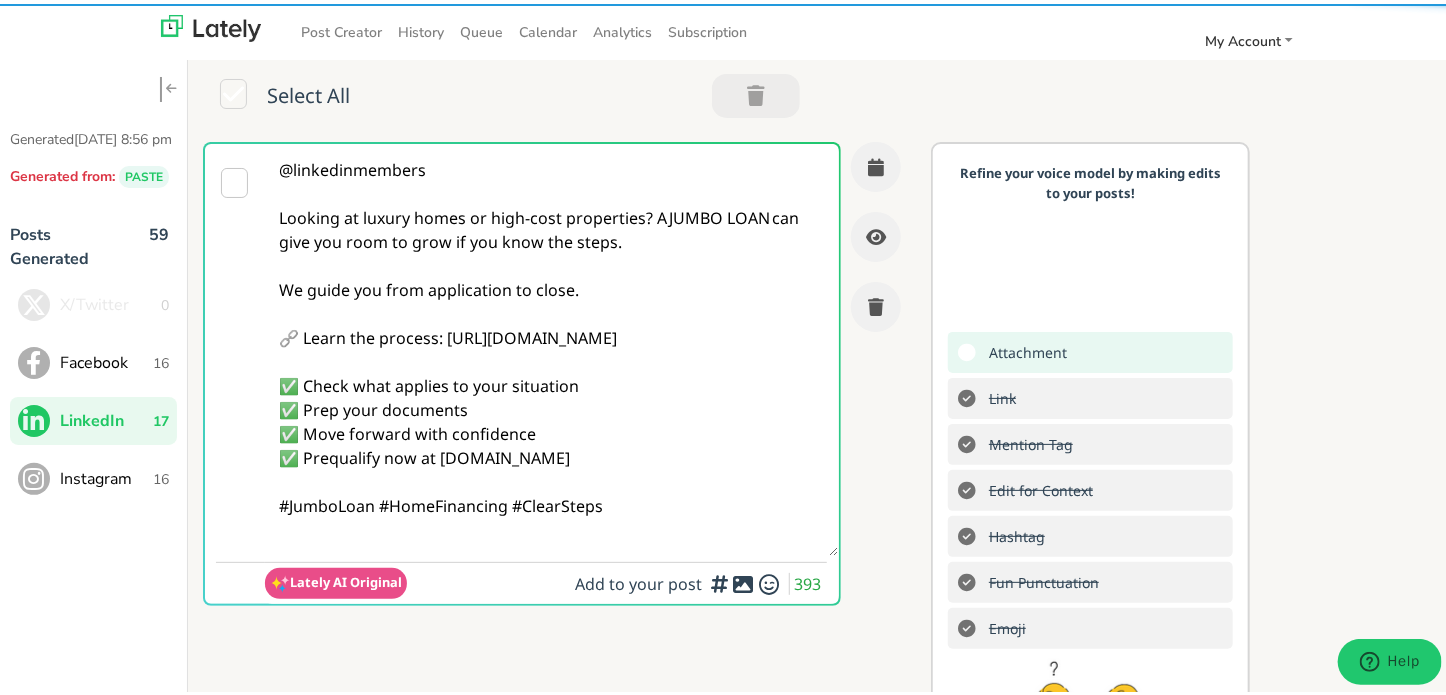 scroll, scrollTop: 100, scrollLeft: 0, axis: vertical 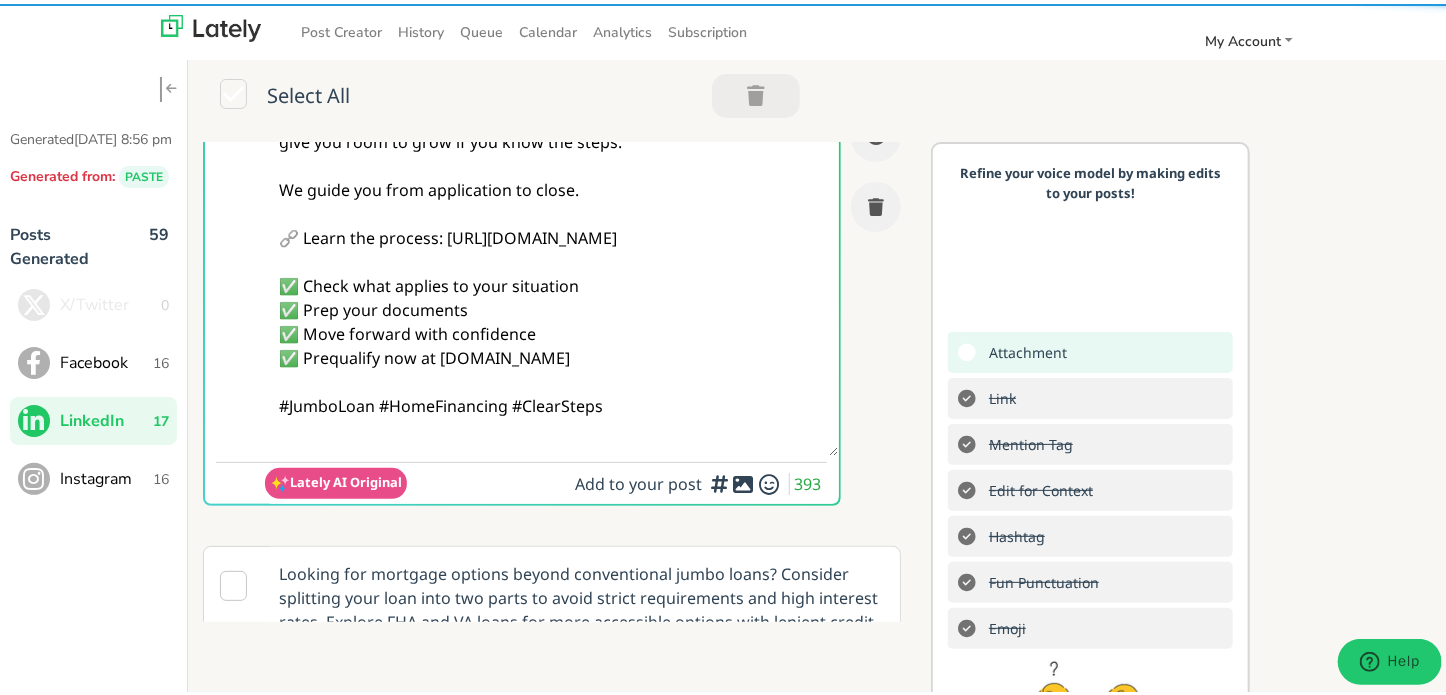 click on "@linkedinmembers
Looking at luxury homes or high-cost properties? A JUMBO LOAN can give you room to grow if you know the steps.
We guide you from application to close.
🔗 Learn the process: [URL][DOMAIN_NAME]
✅ Check what applies to your situation
✅ Prep your documents
✅ Move forward with confidence
✅ Prequalify now at [DOMAIN_NAME]
#JumboLoan #HomeFinancing #ClearSteps" at bounding box center (551, 246) 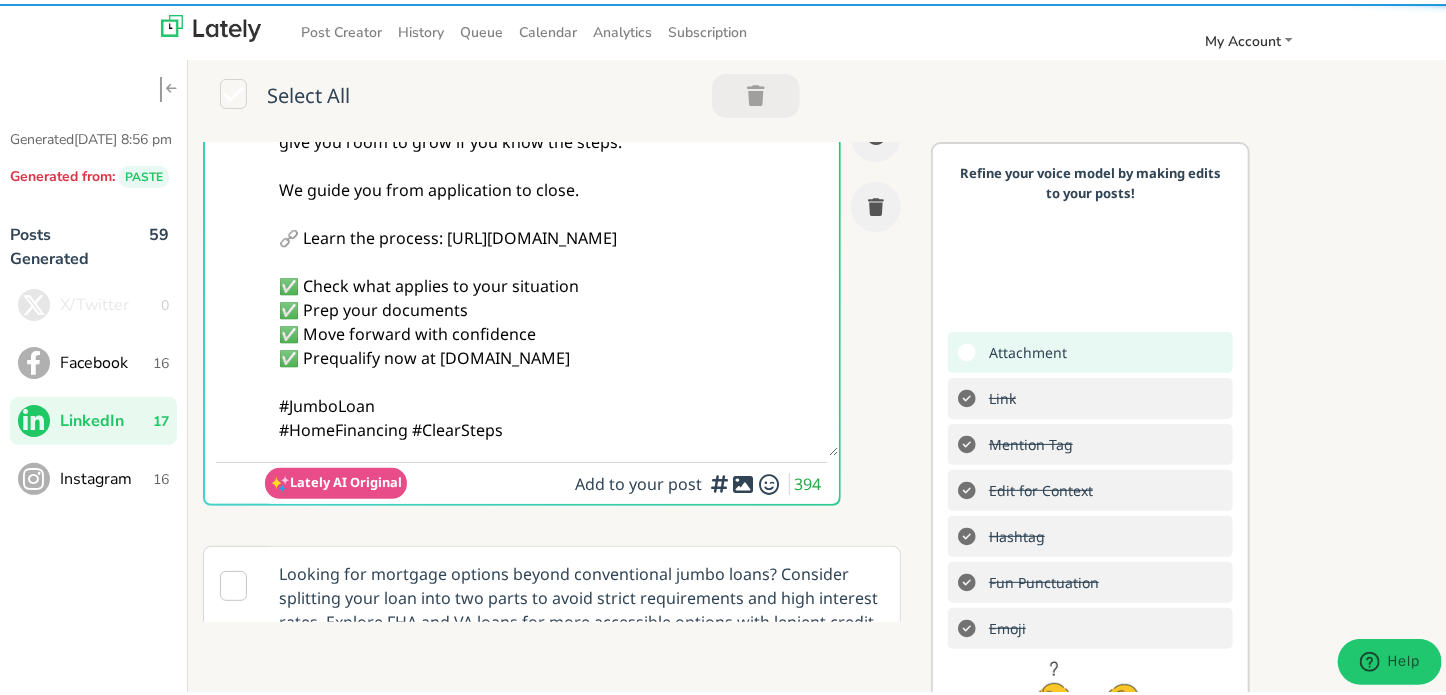 click on "@linkedinmembers
Looking at luxury homes or high-cost properties? A JUMBO LOAN can give you room to grow if you know the steps.
We guide you from application to close.
🔗 Learn the process: [URL][DOMAIN_NAME]
✅ Check what applies to your situation
✅ Prep your documents
✅ Move forward with confidence
✅ Prequalify now at [DOMAIN_NAME]
#JumboLoan
#HomeFinancing #ClearSteps" at bounding box center (551, 246) 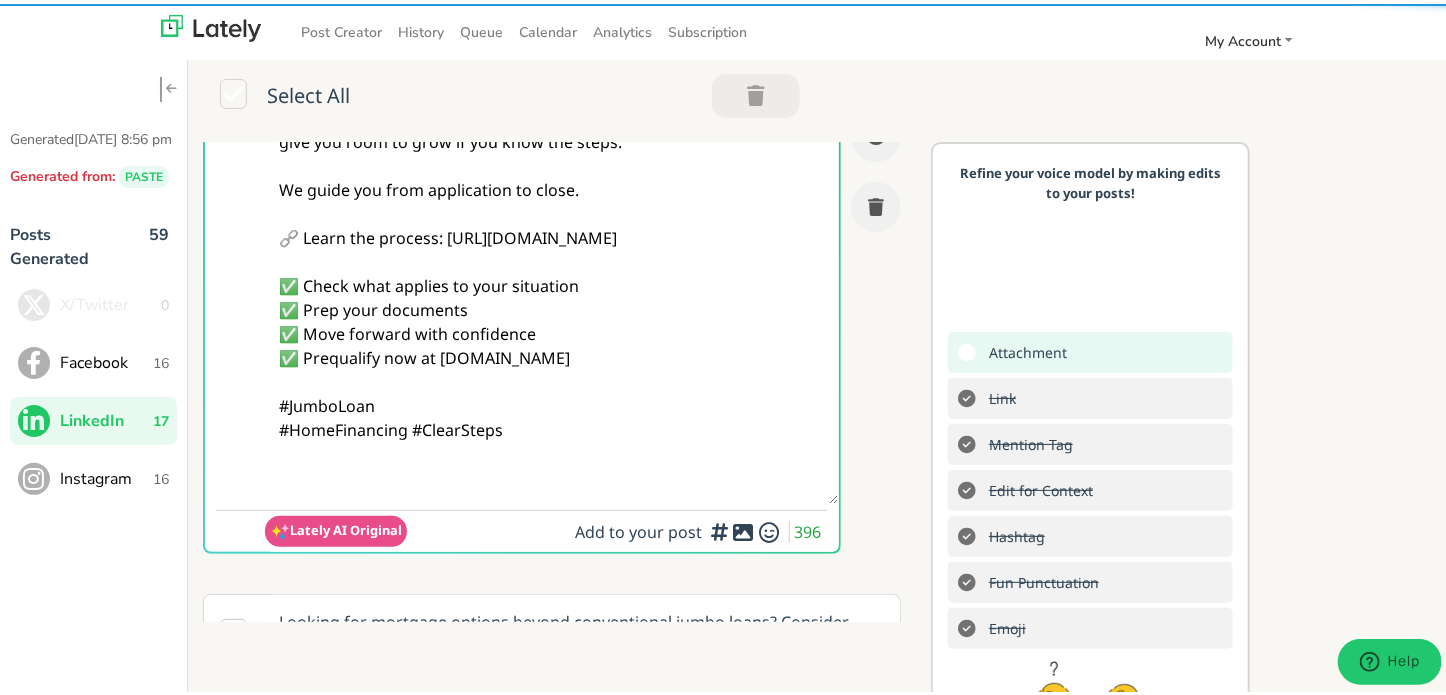paste on "Follow Us On Our Social Media Platforms!
Facebook: [URL][DOMAIN_NAME]
LinkedIn: [URL][DOMAIN_NAME]
Instagram: [URL][DOMAIN_NAME][DOMAIN_NAME]" 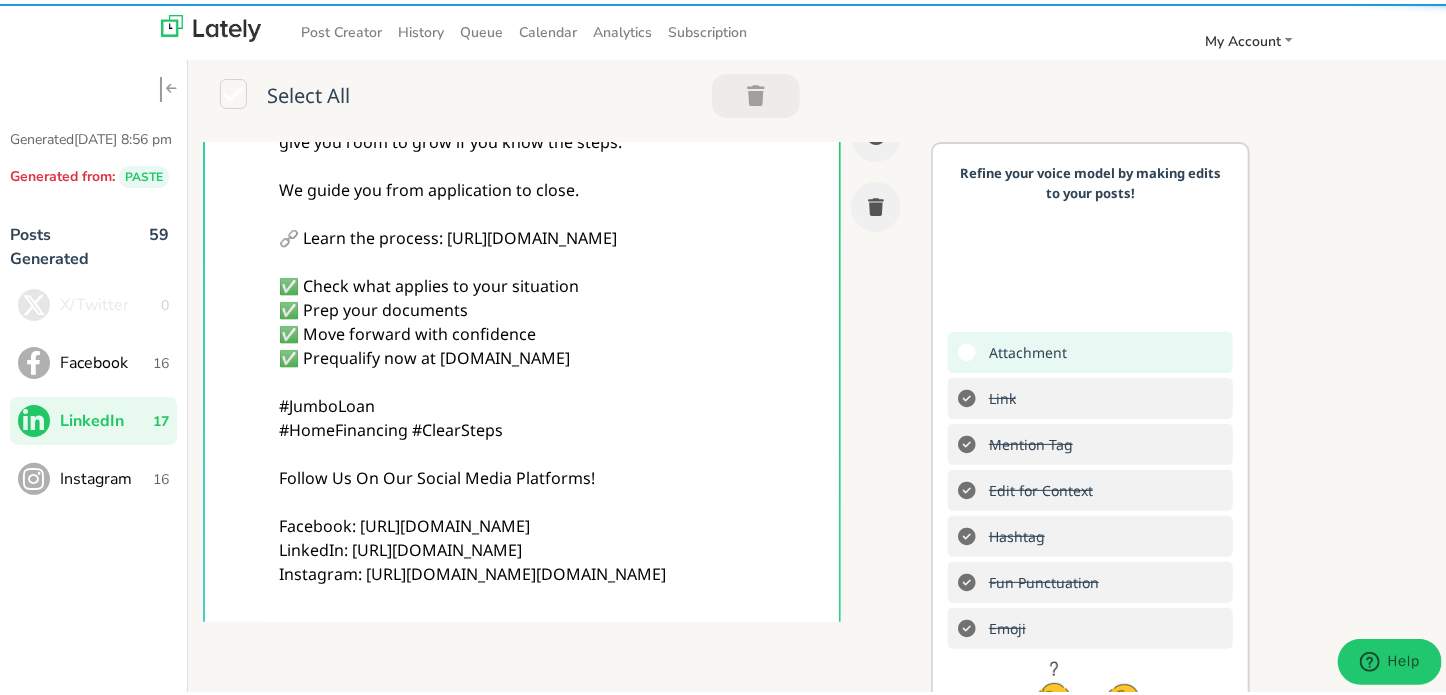 type on "@linkedinmembers
Looking at luxury homes or high-cost properties? A JUMBO LOAN can give you room to grow if you know the steps.
We guide you from application to close.
🔗 Learn the process: [URL][DOMAIN_NAME]
✅ Check what applies to your situation
✅ Prep your documents
✅ Move forward with confidence
✅ Prequalify now at [DOMAIN_NAME]
#JumboLoan
#HomeFinancing #ClearSteps
Follow Us On Our Social Media Platforms!
Facebook: [URL][DOMAIN_NAME]
LinkedIn: [URL][DOMAIN_NAME]
Instagram: [URL][DOMAIN_NAME][DOMAIN_NAME]" 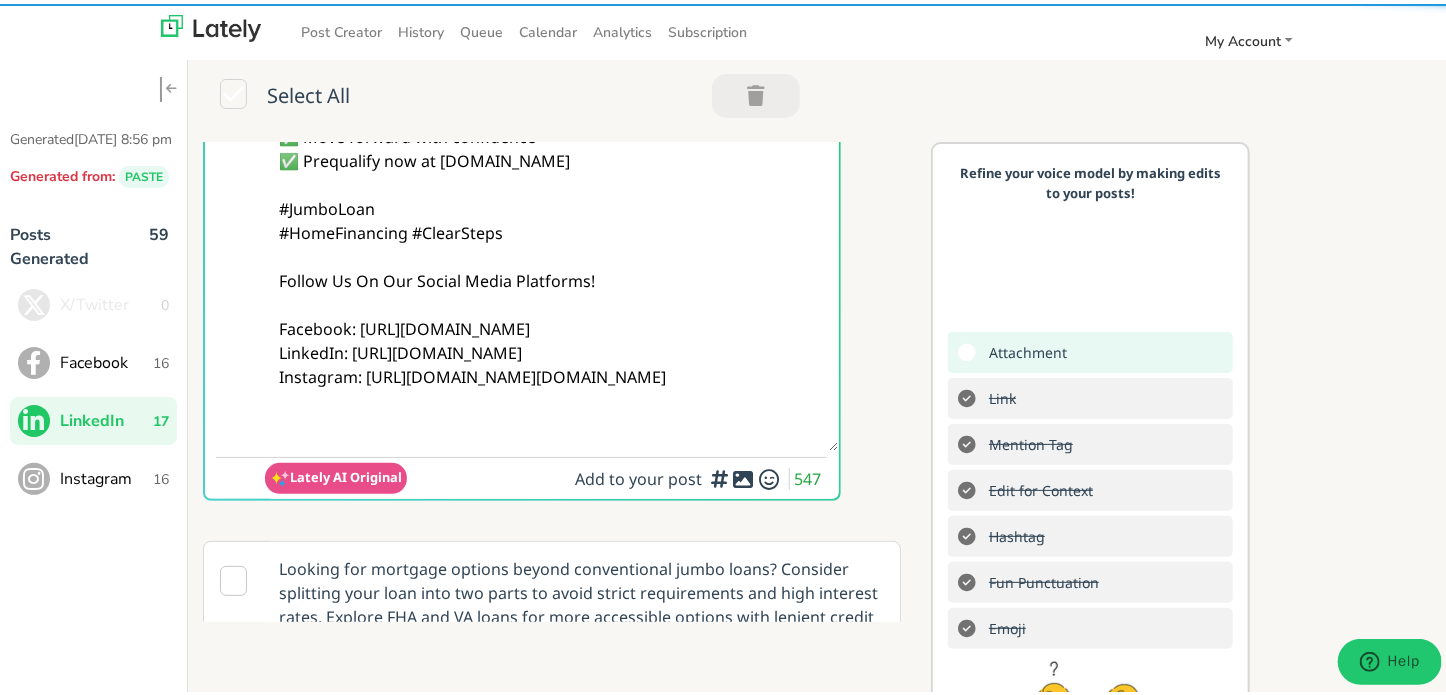 scroll, scrollTop: 300, scrollLeft: 0, axis: vertical 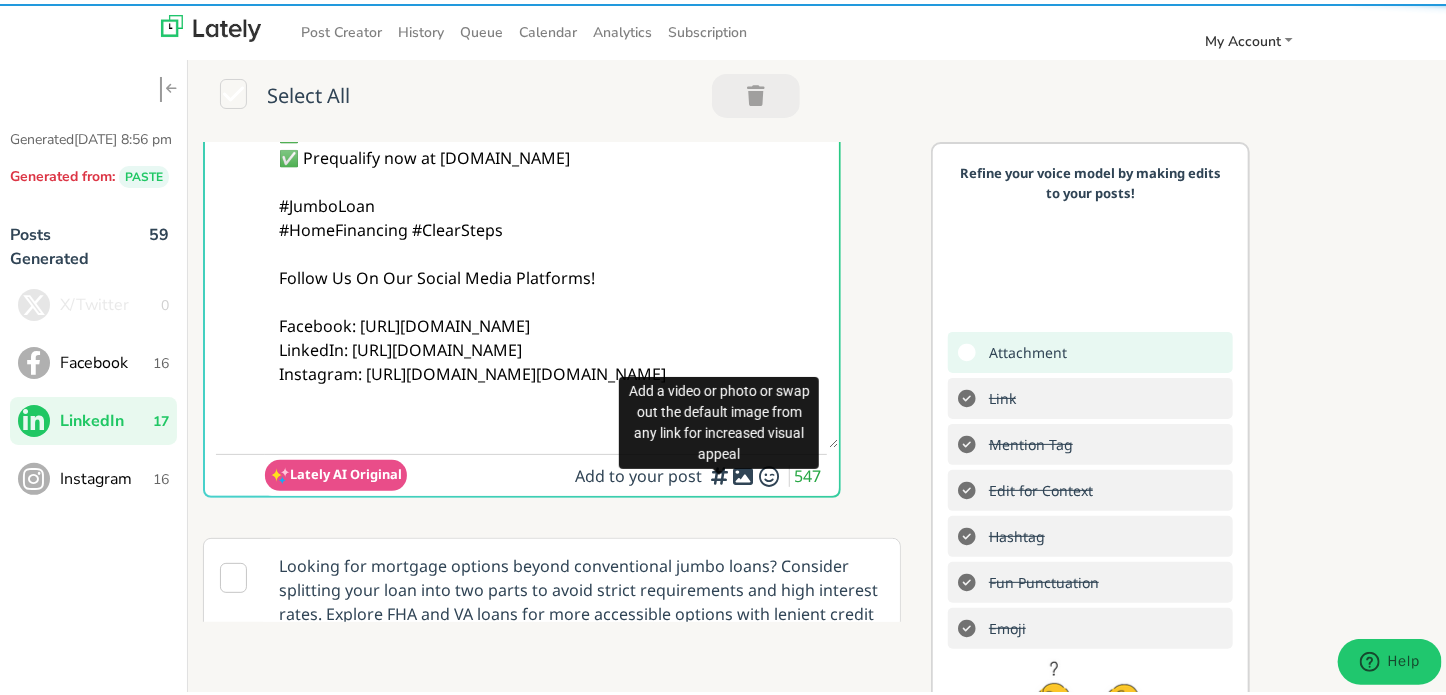click at bounding box center (744, 472) 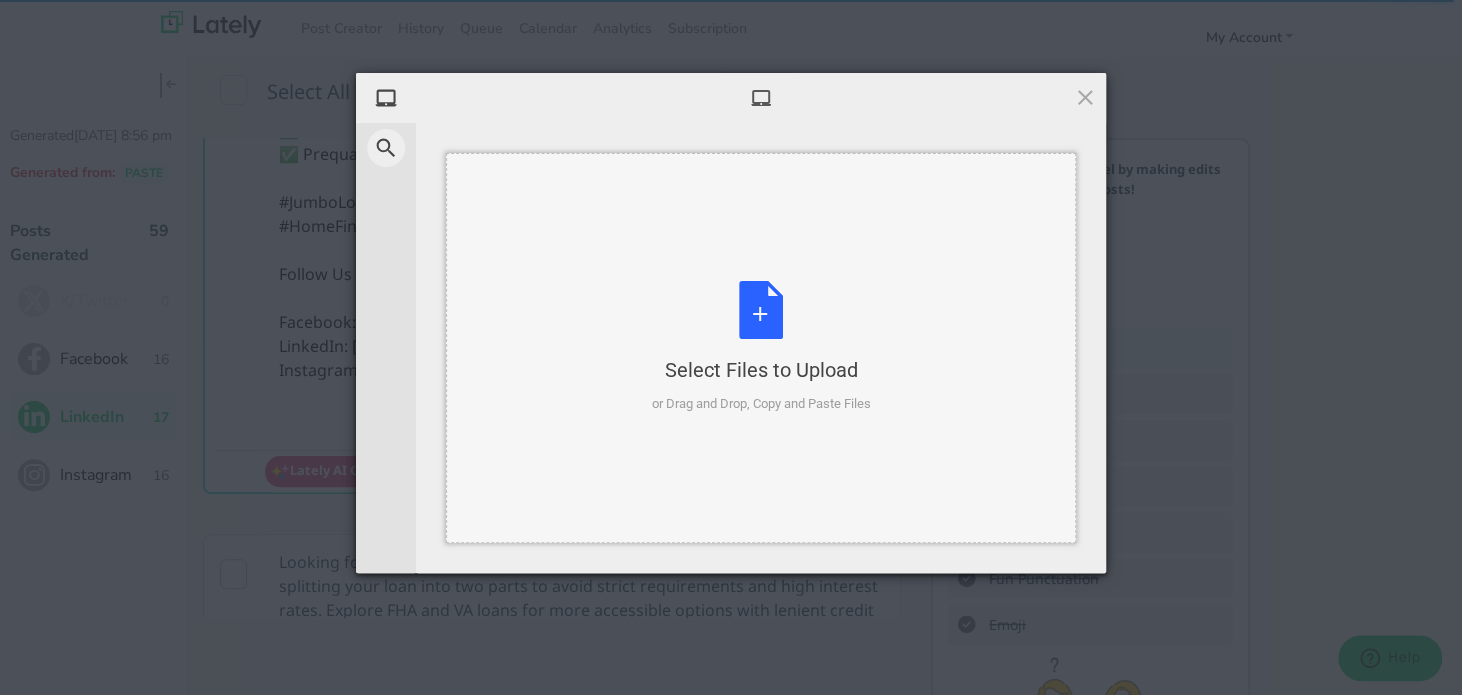 click on "Select Files to Upload
or Drag and Drop, Copy and Paste Files" at bounding box center (761, 348) 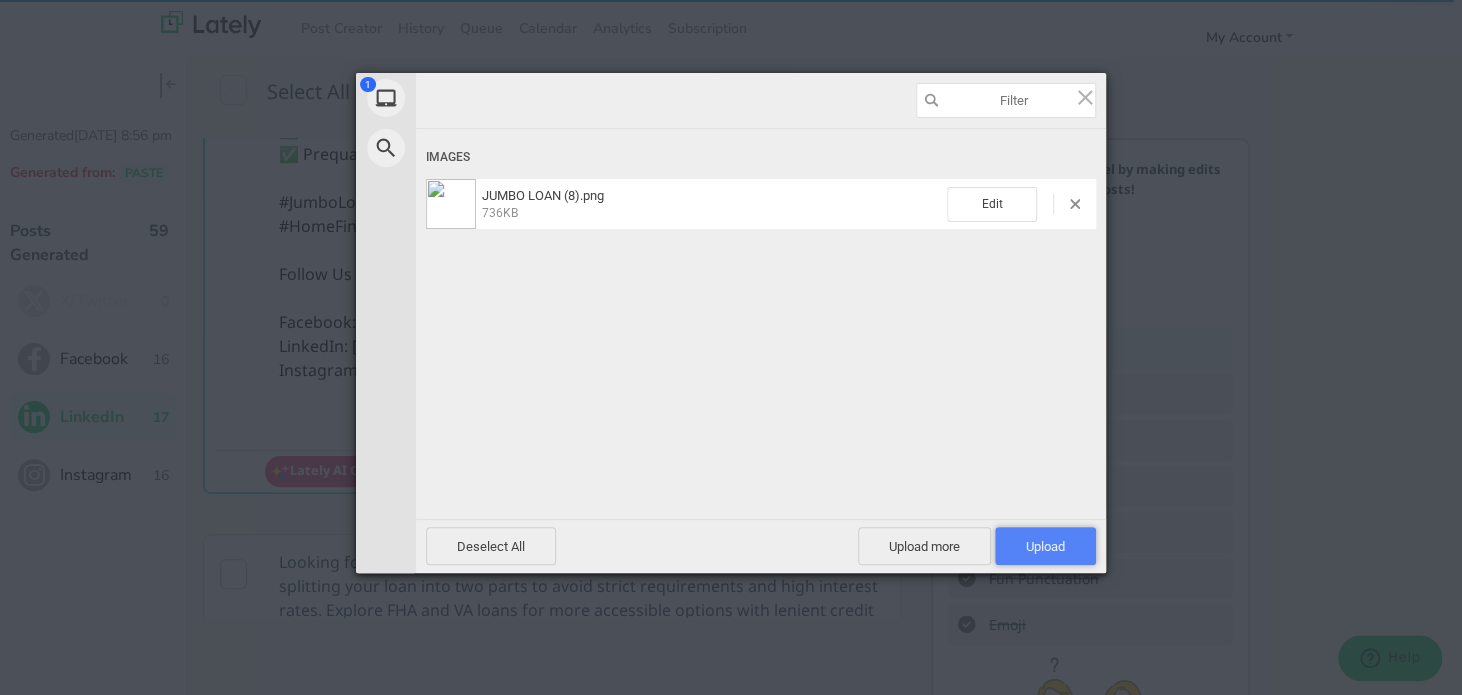click on "Upload
1" at bounding box center (1045, 546) 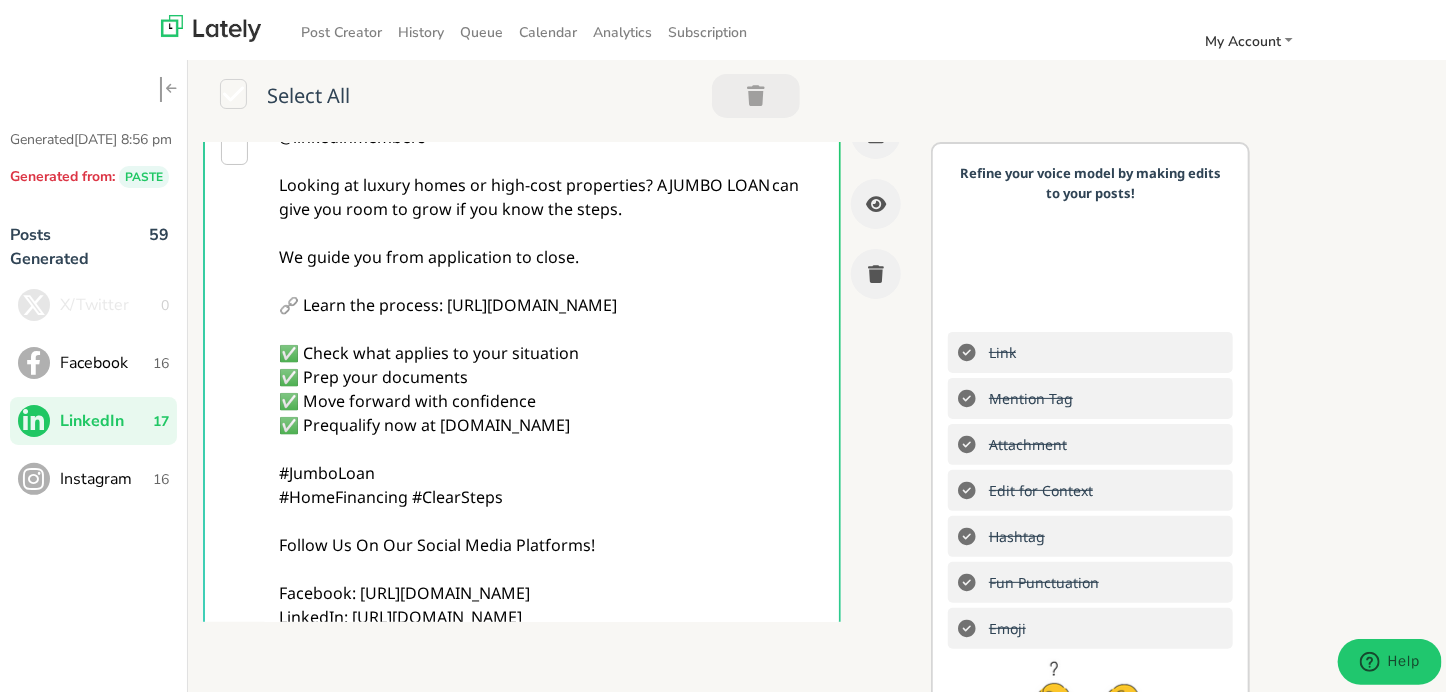 scroll, scrollTop: 0, scrollLeft: 0, axis: both 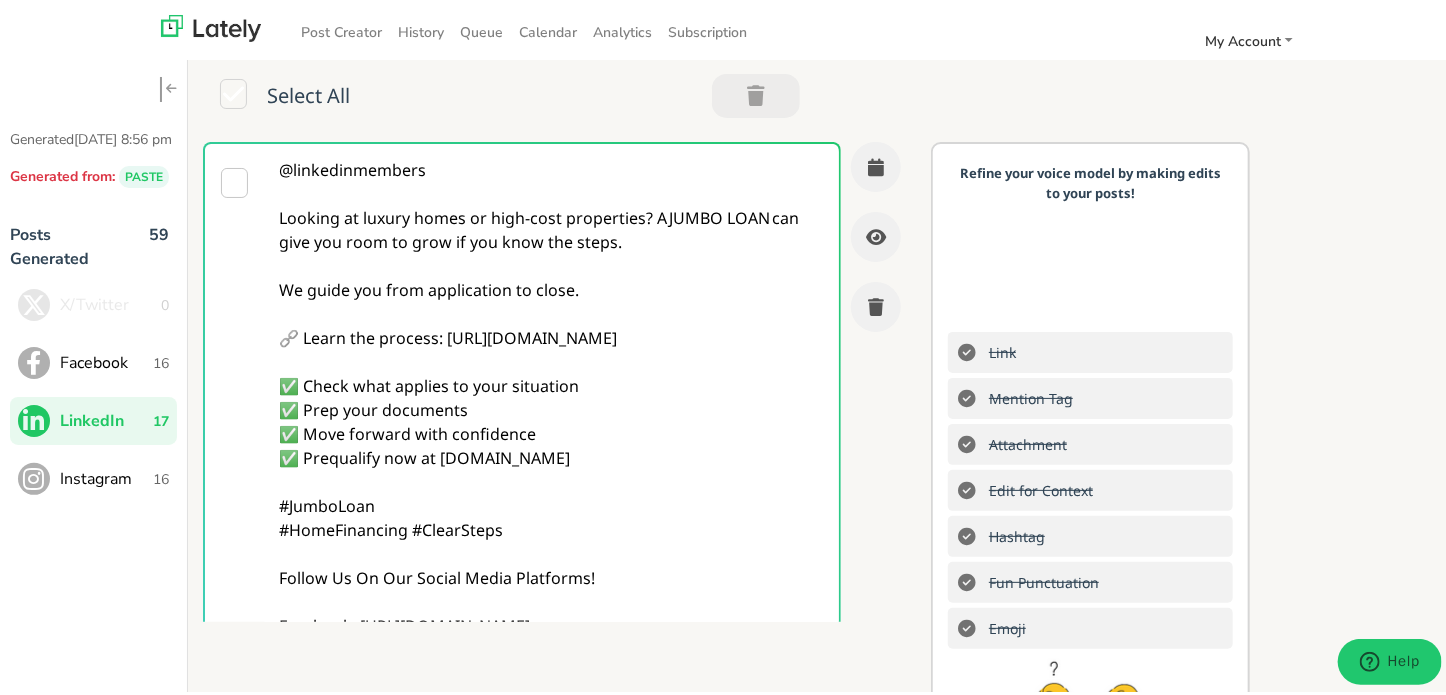 click on "@linkedinmembers
Looking at luxury homes or high-cost properties? A JUMBO LOAN can give you room to grow if you know the steps.
We guide you from application to close.
🔗 Learn the process: [URL][DOMAIN_NAME]
✅ Check what applies to your situation
✅ Prep your documents
✅ Move forward with confidence
✅ Prequalify now at [DOMAIN_NAME]
#JumboLoan
#HomeFinancing #ClearSteps
Follow Us On Our Social Media Platforms!
Facebook: [URL][DOMAIN_NAME]
LinkedIn: [URL][DOMAIN_NAME]
Instagram: [URL][DOMAIN_NAME][DOMAIN_NAME]" at bounding box center [551, 442] 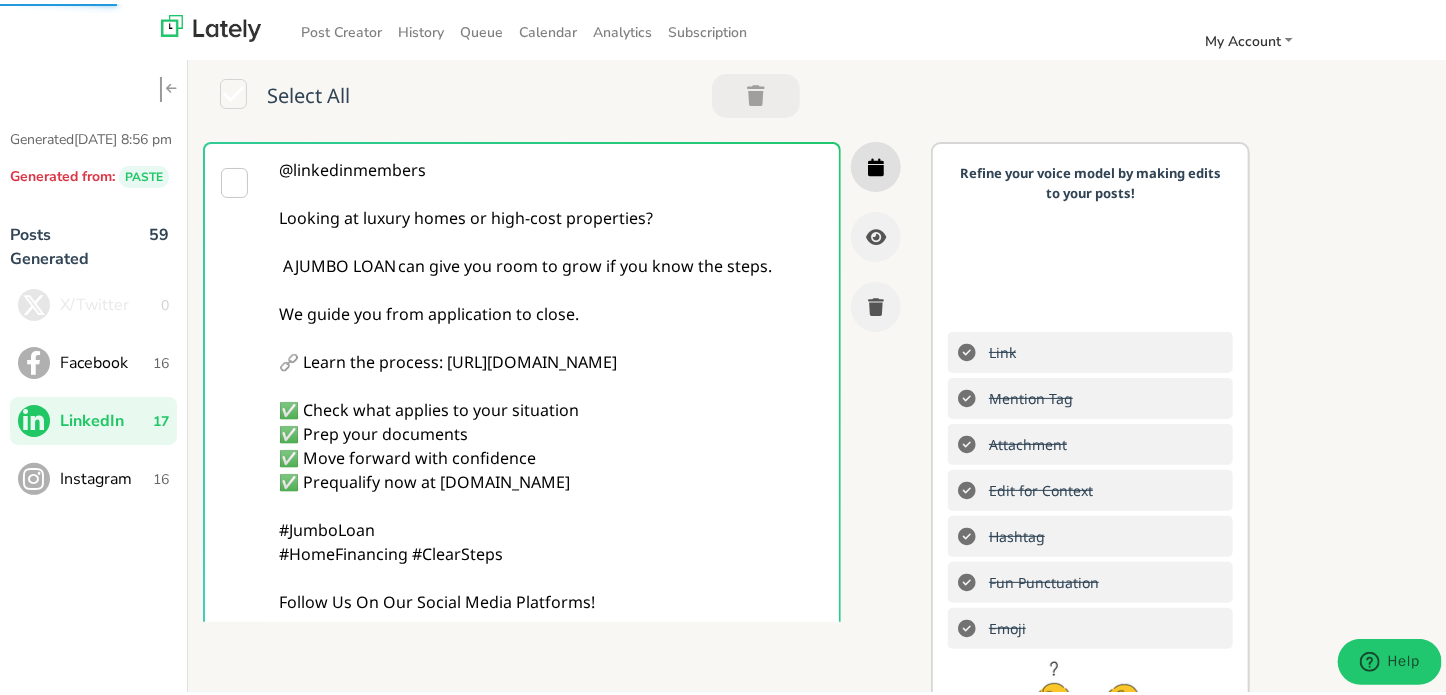 type on "@linkedinmembers
Looking at luxury homes or high-cost properties?
A JUMBO LOAN can give you room to grow if you know the steps.
We guide you from application to close.
🔗 Learn the process: [URL][DOMAIN_NAME]
✅ Check what applies to your situation
✅ Prep your documents
✅ Move forward with confidence
✅ Prequalify now at [DOMAIN_NAME]
#JumboLoan
#HomeFinancing #ClearSteps
Follow Us On Our Social Media Platforms!
Facebook: [URL][DOMAIN_NAME]
LinkedIn: [URL][DOMAIN_NAME]
Instagram: [URL][DOMAIN_NAME][DOMAIN_NAME]" 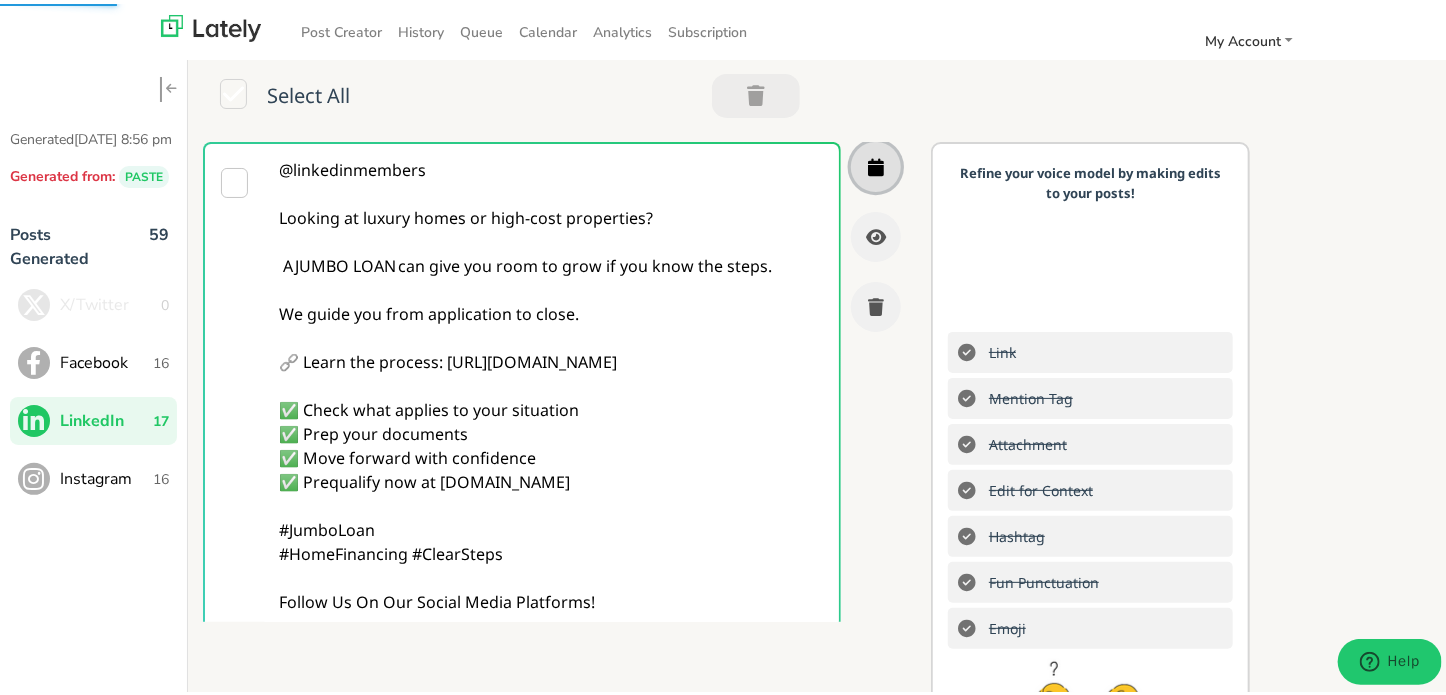 click at bounding box center (876, 163) 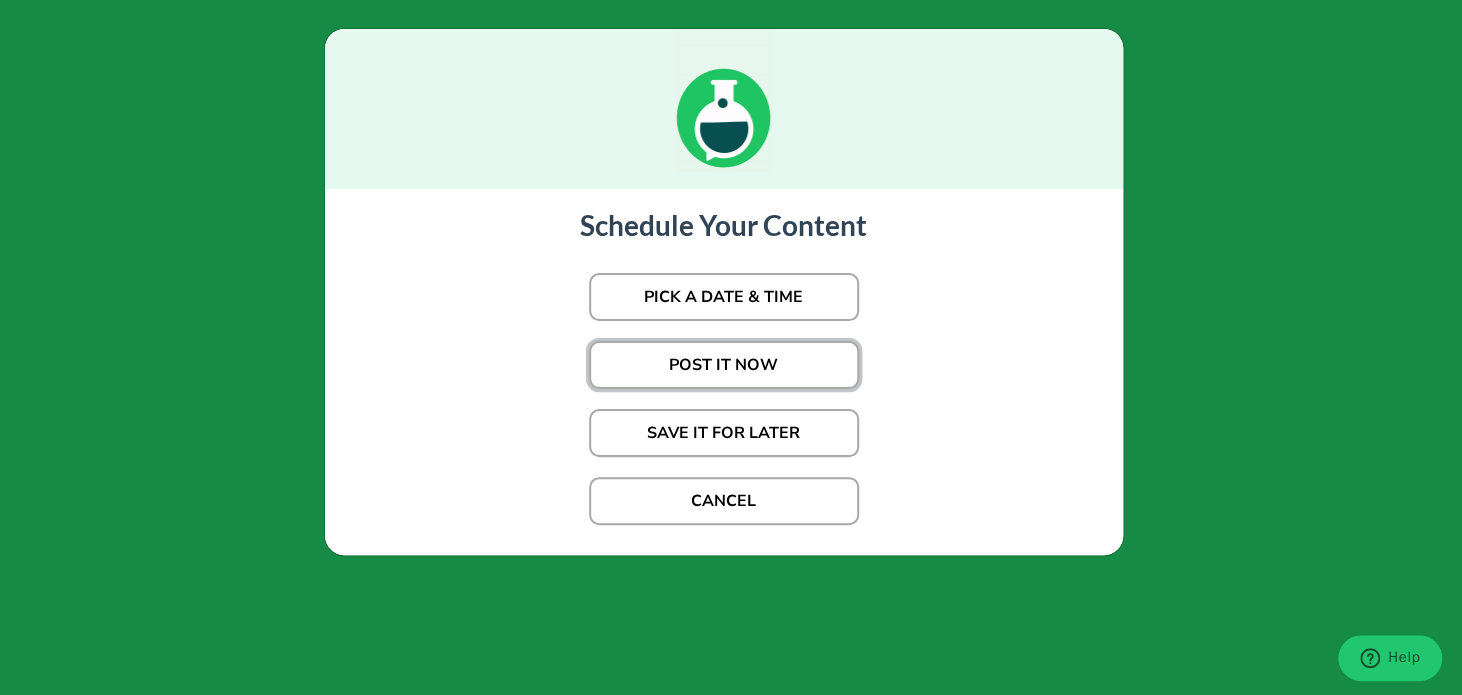 click on "POST IT NOW" at bounding box center (724, 365) 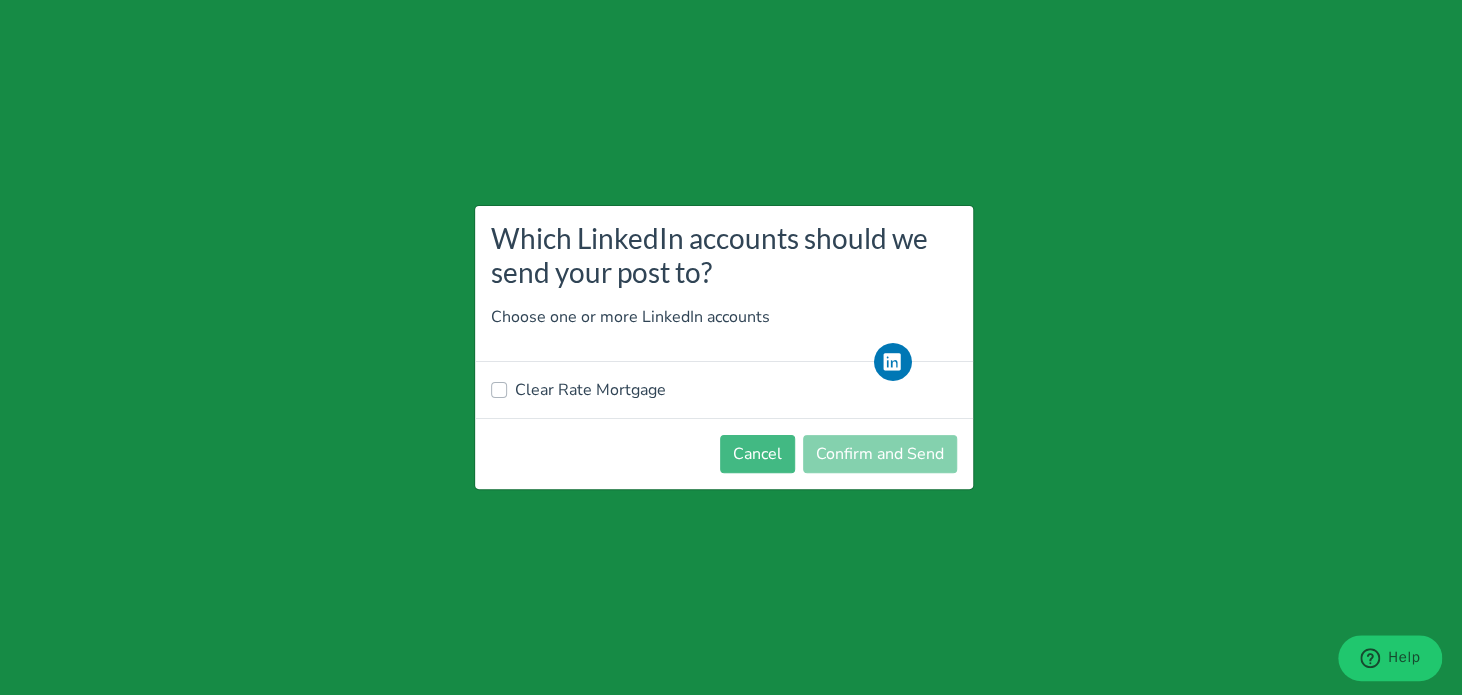 click on "Clear Rate Mortgage" at bounding box center (590, 390) 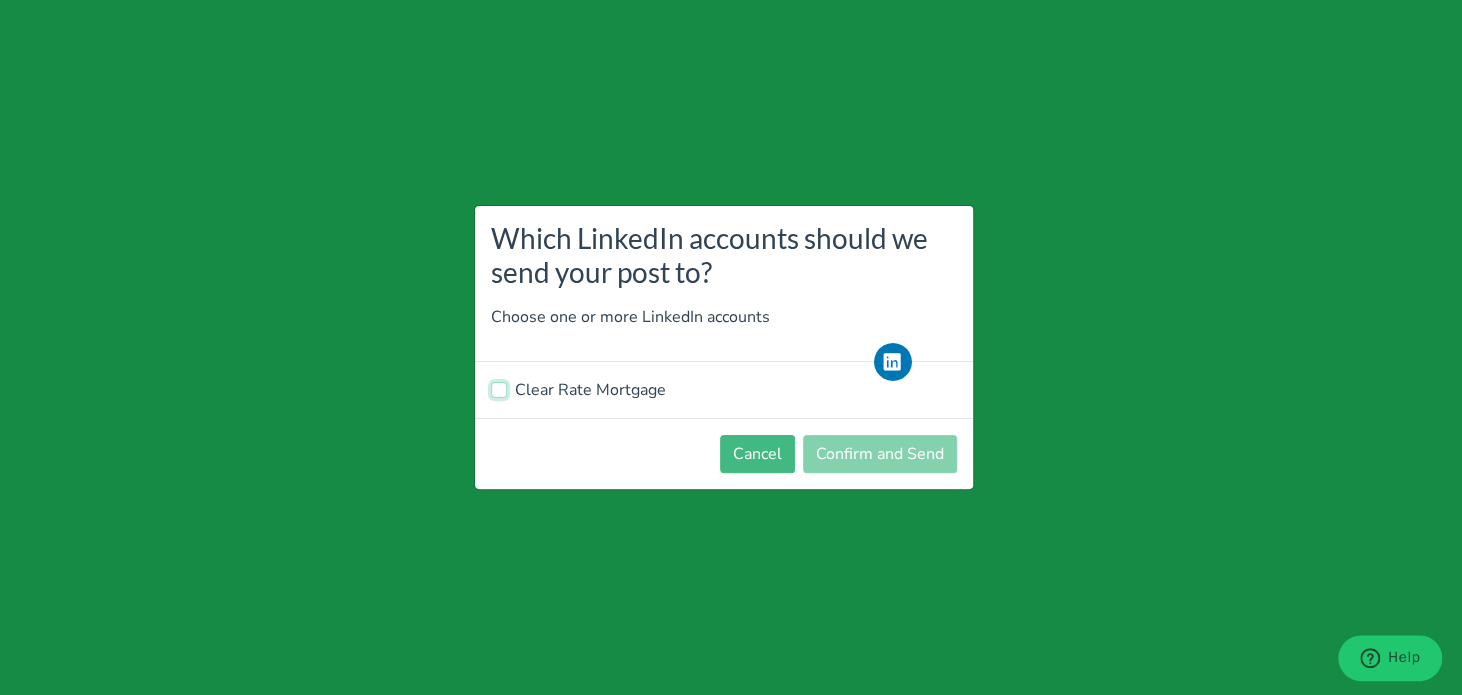 click on "Clear Rate Mortgage" at bounding box center [499, 388] 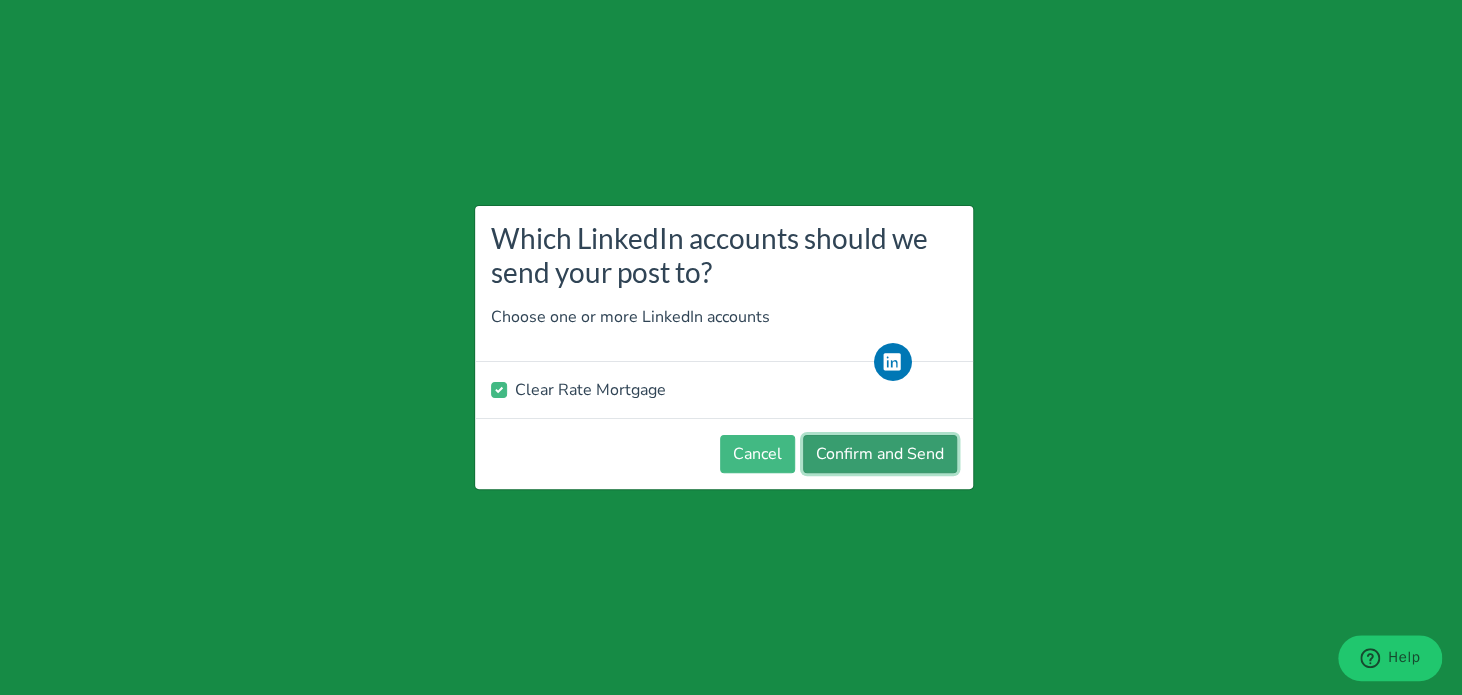 click on "Confirm and Send" at bounding box center [880, 454] 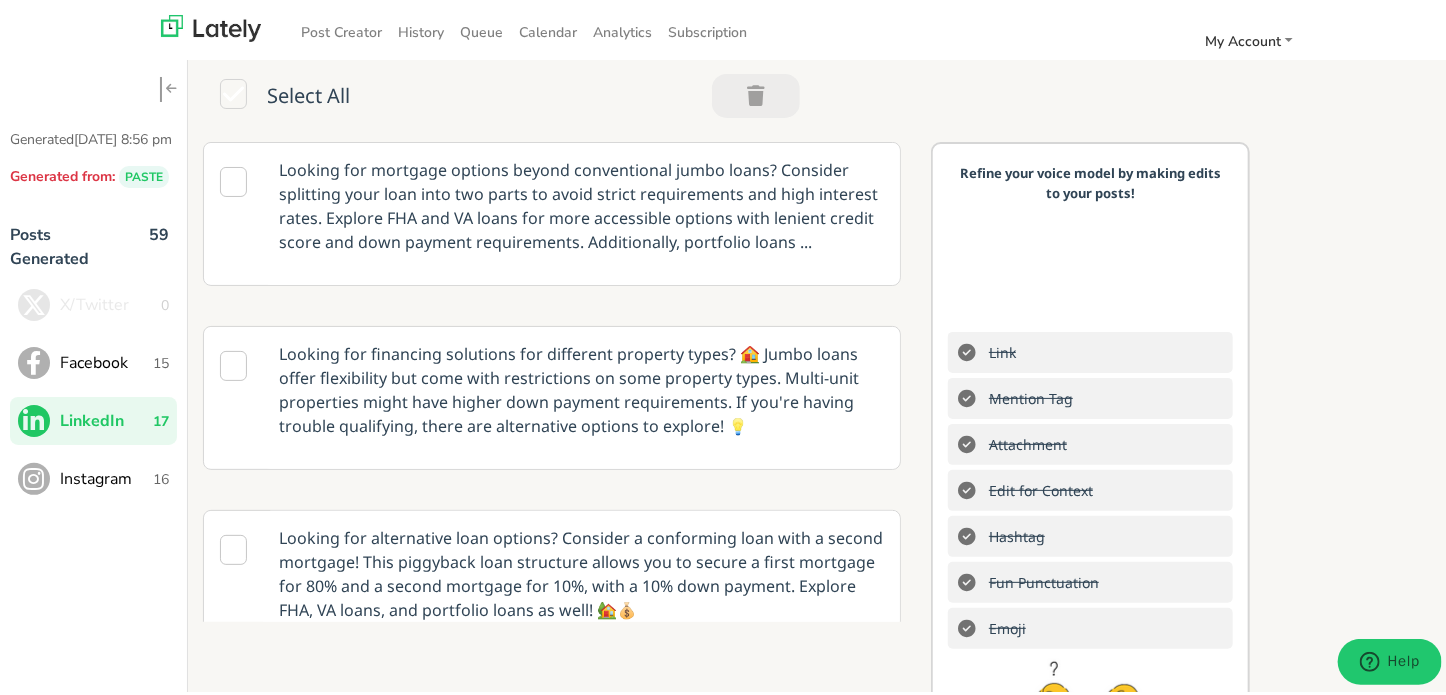 click on "Instagram" at bounding box center (106, 475) 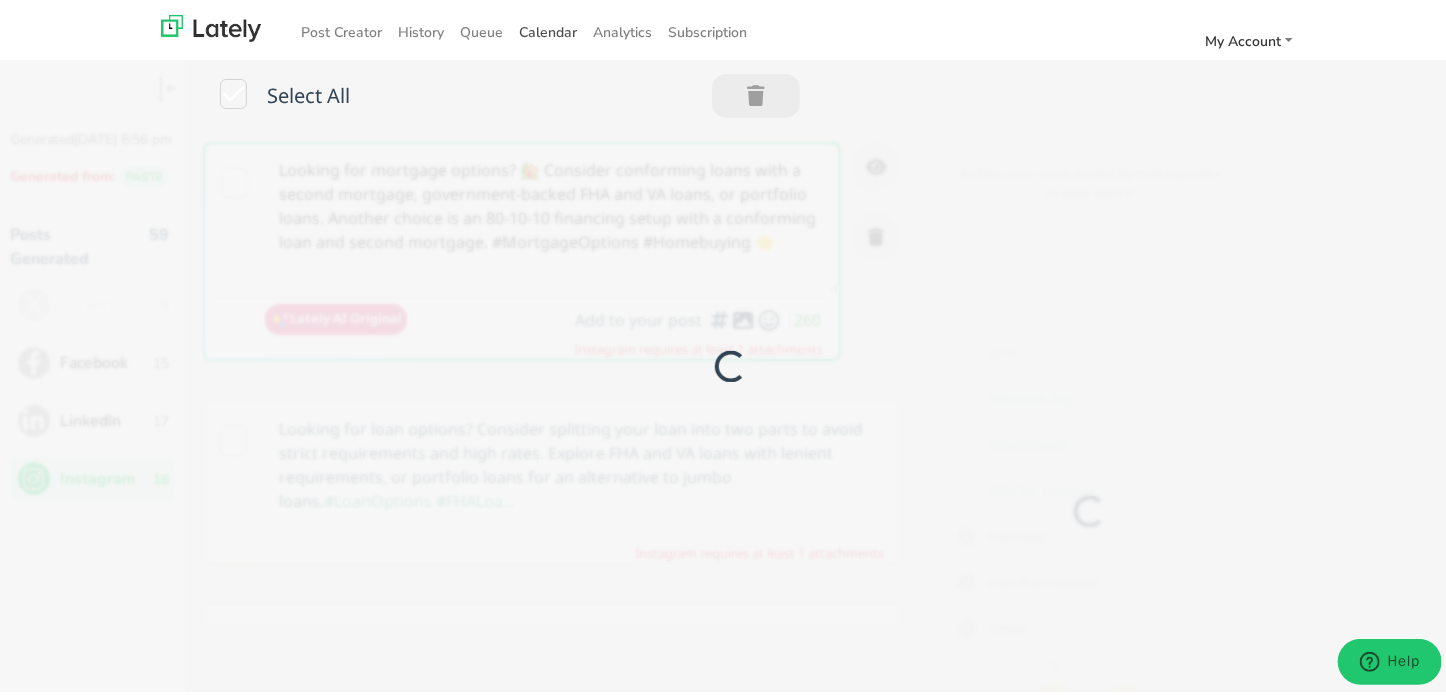 scroll, scrollTop: 0, scrollLeft: 0, axis: both 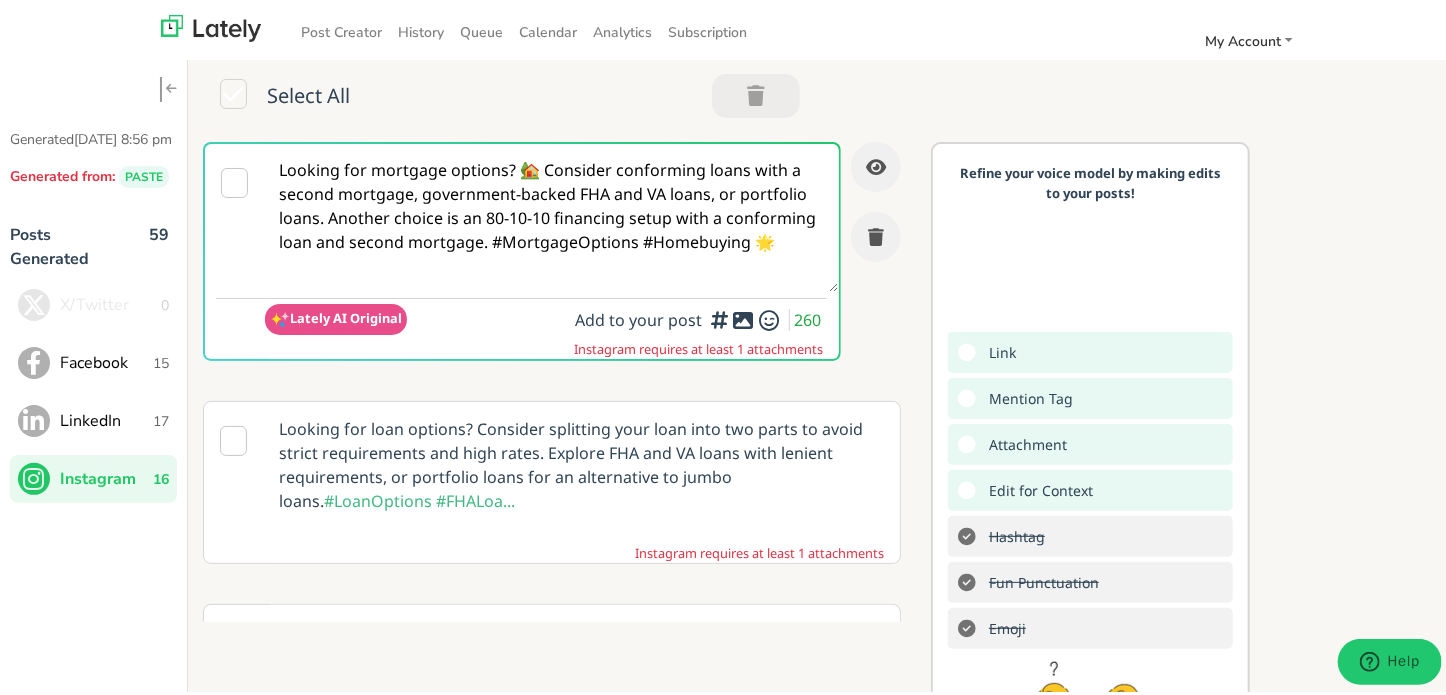 click on "Looking for mortgage options? 🏡 Consider conforming loans with a second mortgage, government-backed FHA and VA loans, or portfolio loans. Another choice is an 80-10-10 financing setup with a conforming loan and second mortgage. #MortgageOptions #Homebuying 🌟" at bounding box center [551, 214] 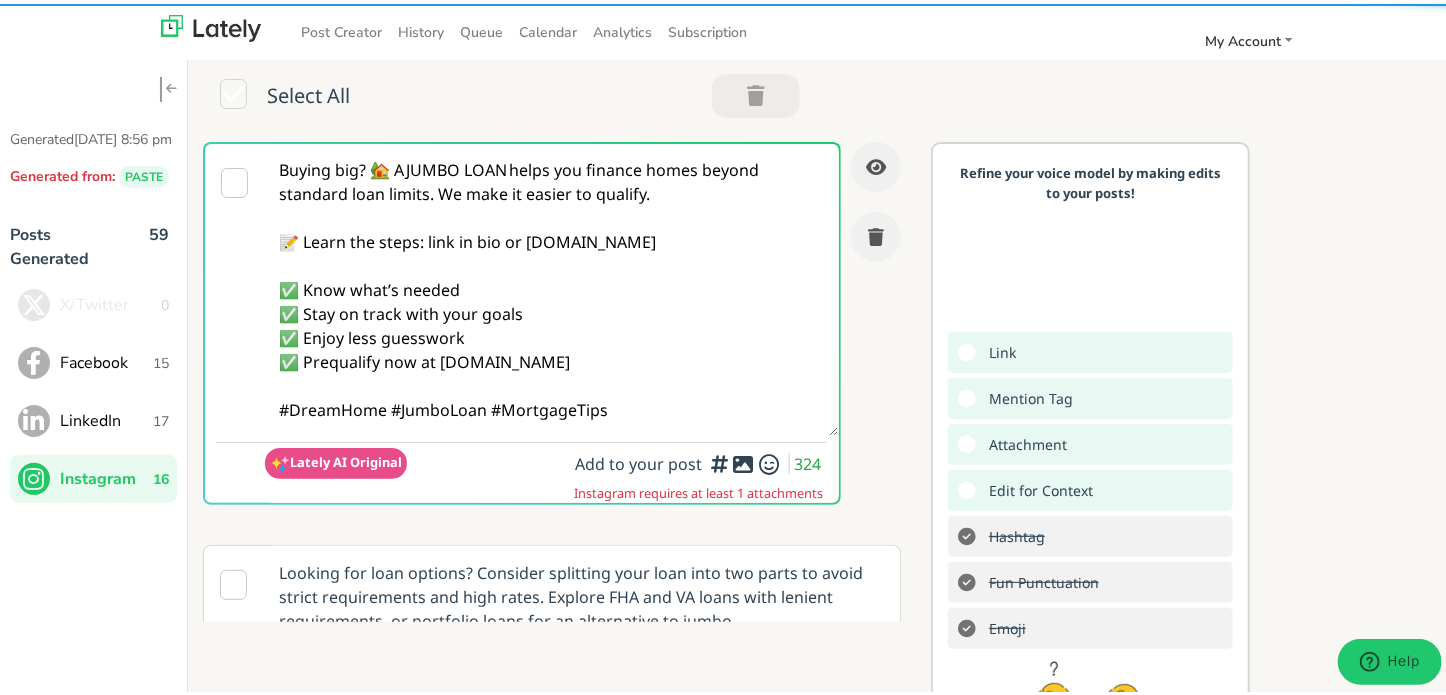 click on "Buying big? 🏡 A JUMBO LOAN helps you finance homes beyond standard loan limits. We make it easier to qualify.
📝 Learn the steps: link in bio or [DOMAIN_NAME]
✅ Know what’s needed
✅ Stay on track with your goals
✅ Enjoy less guesswork
✅ Prequalify now at [DOMAIN_NAME]
#DreamHome #JumboLoan #MortgageTips" at bounding box center (551, 286) 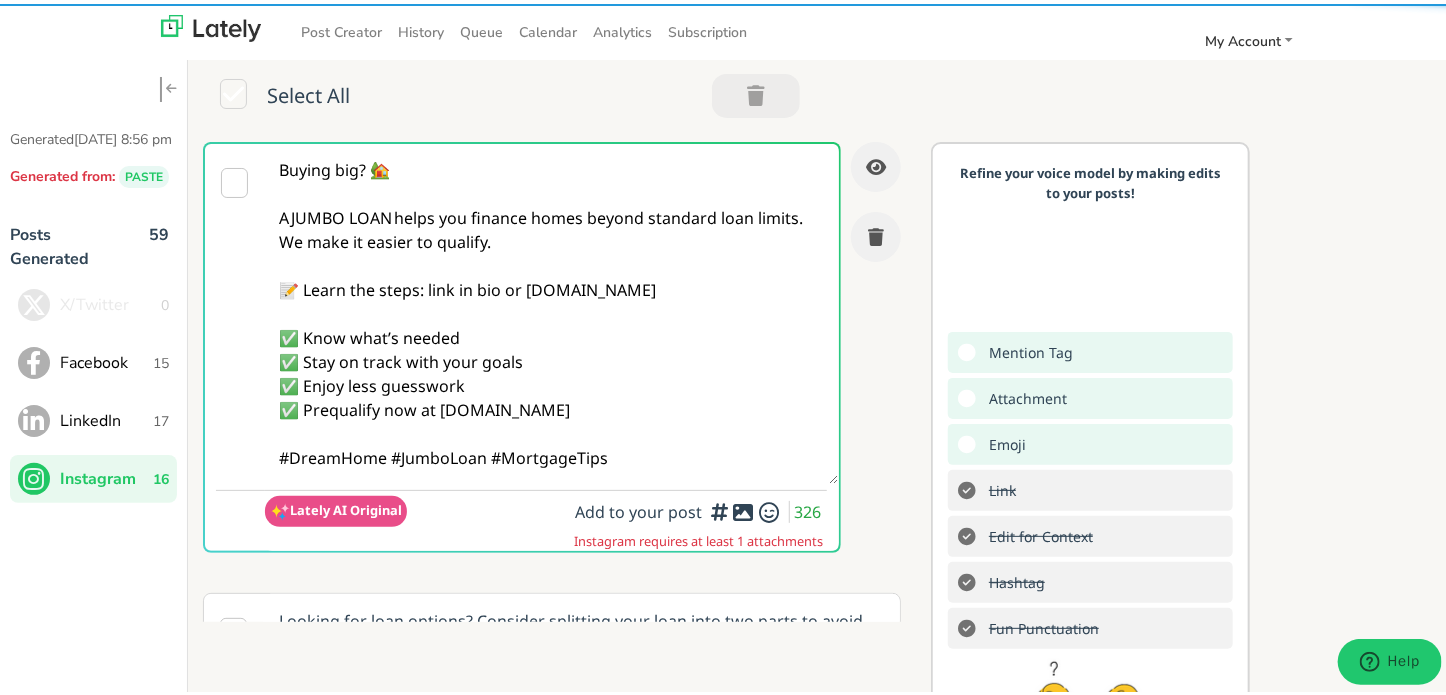 click on "Buying big? 🏡
A JUMBO LOAN helps you finance homes beyond standard loan limits. We make it easier to qualify.
📝 Learn the steps: link in bio or [DOMAIN_NAME]
✅ Know what’s needed
✅ Stay on track with your goals
✅ Enjoy less guesswork
✅ Prequalify now at [DOMAIN_NAME]
#DreamHome #JumboLoan #MortgageTips" at bounding box center (551, 310) 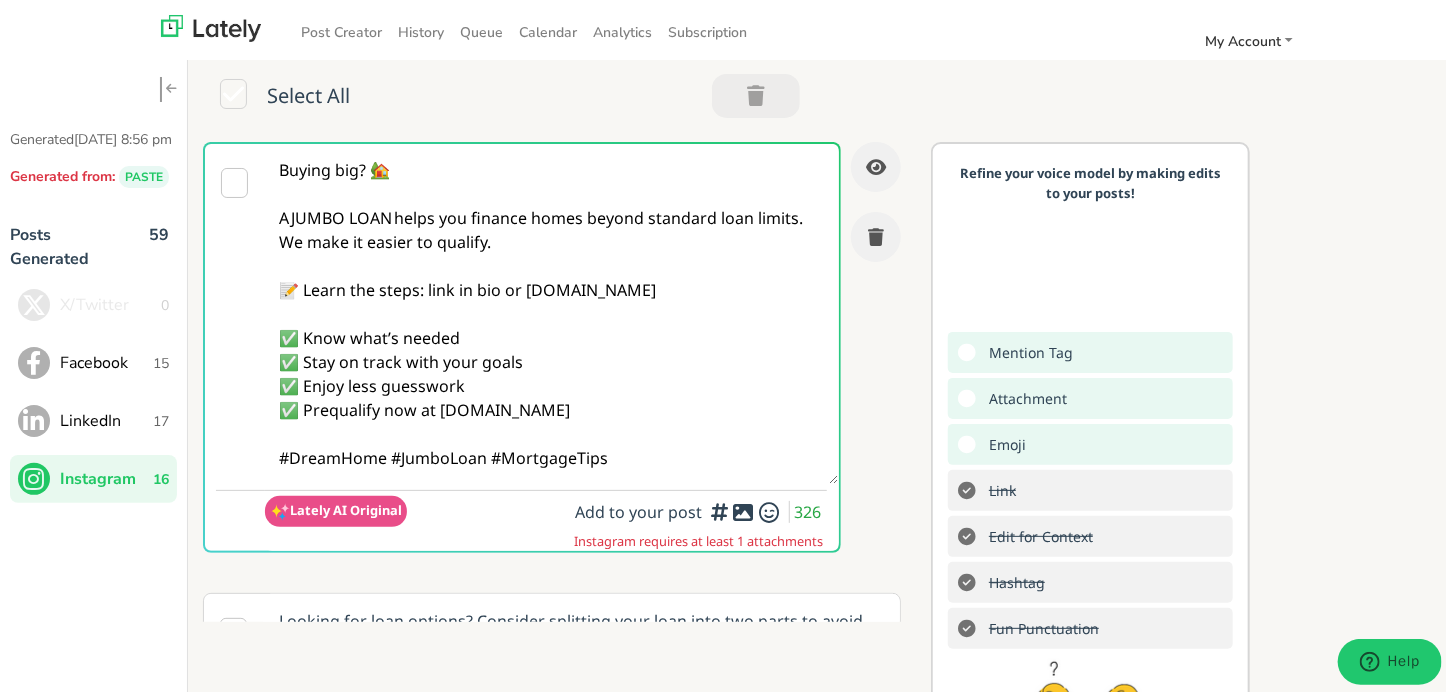 click on "Buying big? 🏡
A JUMBO LOAN helps you finance homes beyond standard loan limits. We make it easier to qualify.
📝 Learn the steps: link in bio or [DOMAIN_NAME]
✅ Know what’s needed
✅ Stay on track with your goals
✅ Enjoy less guesswork
✅ Prequalify now at [DOMAIN_NAME]
#DreamHome #JumboLoan #MortgageTips" at bounding box center (551, 310) 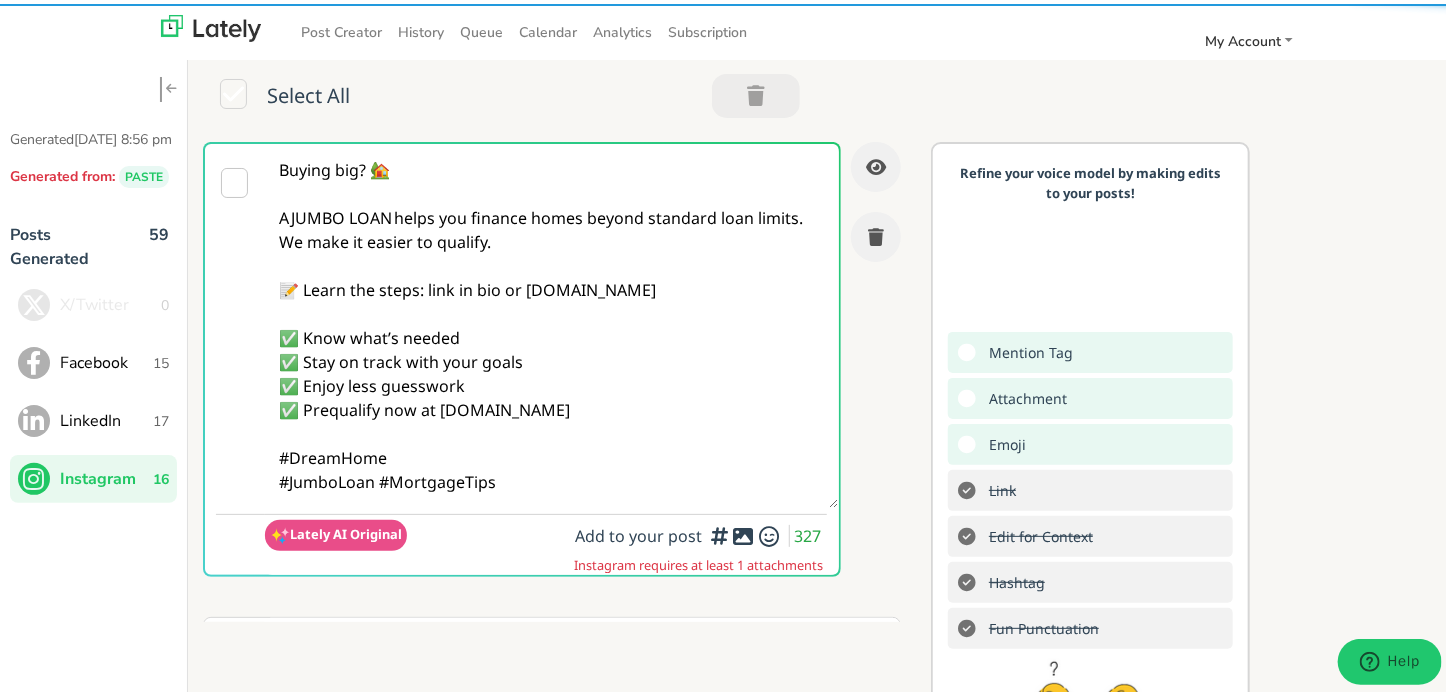 click on "Buying big? 🏡
A JUMBO LOAN helps you finance homes beyond standard loan limits. We make it easier to qualify.
📝 Learn the steps: link in bio or [DOMAIN_NAME]
✅ Know what’s needed
✅ Stay on track with your goals
✅ Enjoy less guesswork
✅ Prequalify now at [DOMAIN_NAME]
#DreamHome
#JumboLoan #MortgageTips" at bounding box center (551, 322) 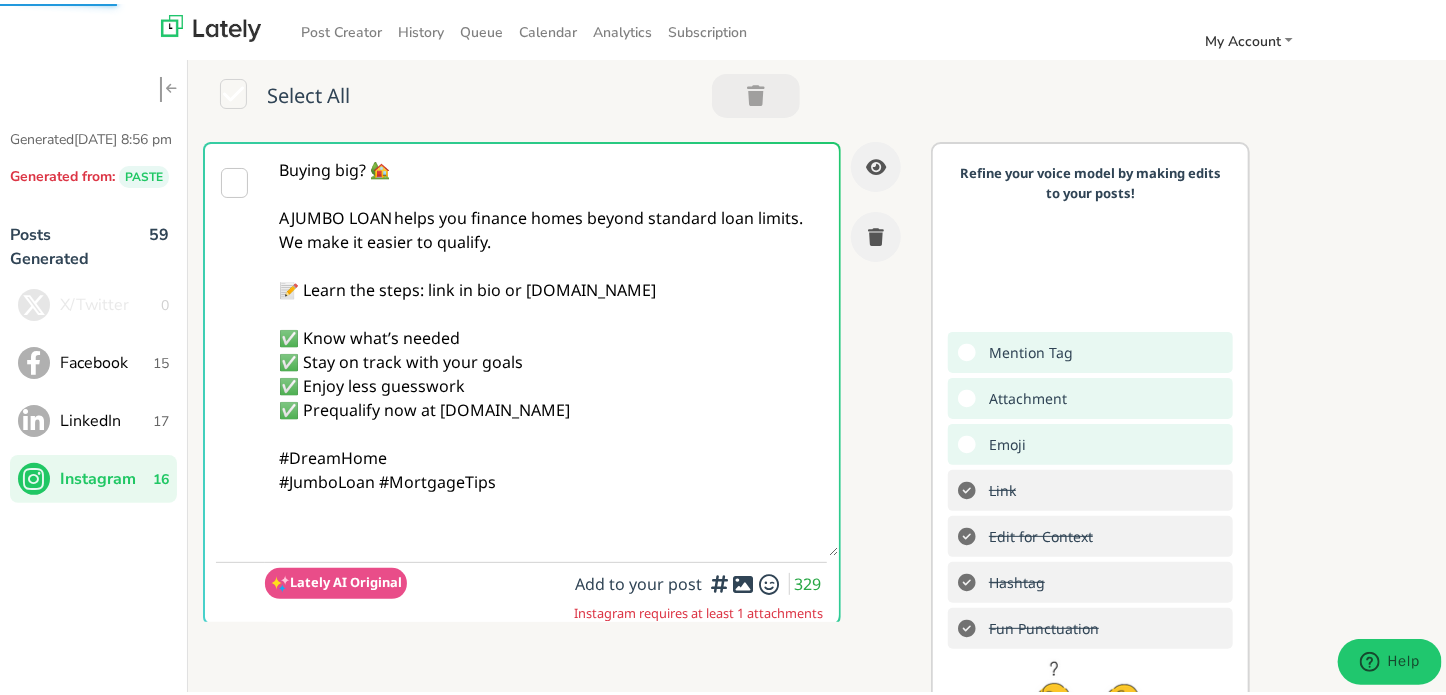 paste on "Follow Us On Our Social Media Platforms!
Facebook: [URL][DOMAIN_NAME]
LinkedIn: [URL][DOMAIN_NAME]
Instagram: [URL][DOMAIN_NAME][DOMAIN_NAME]" 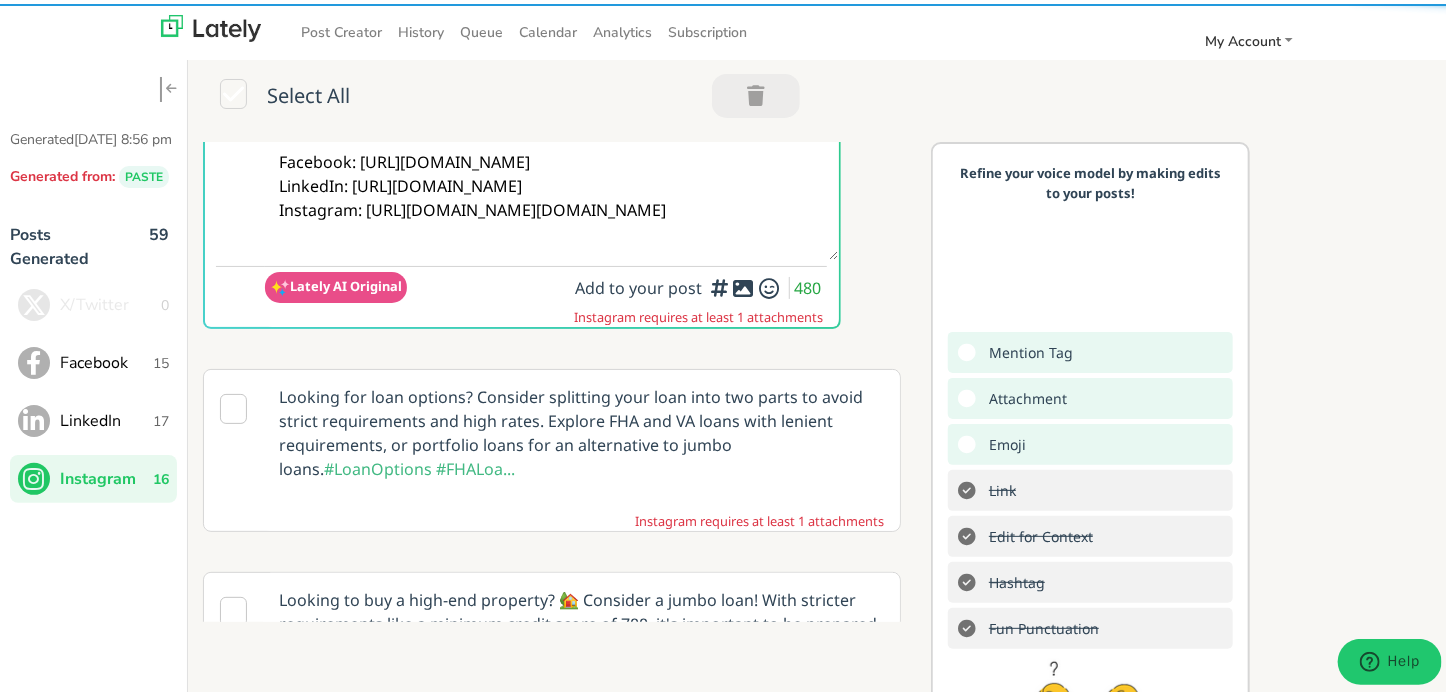 scroll, scrollTop: 437, scrollLeft: 0, axis: vertical 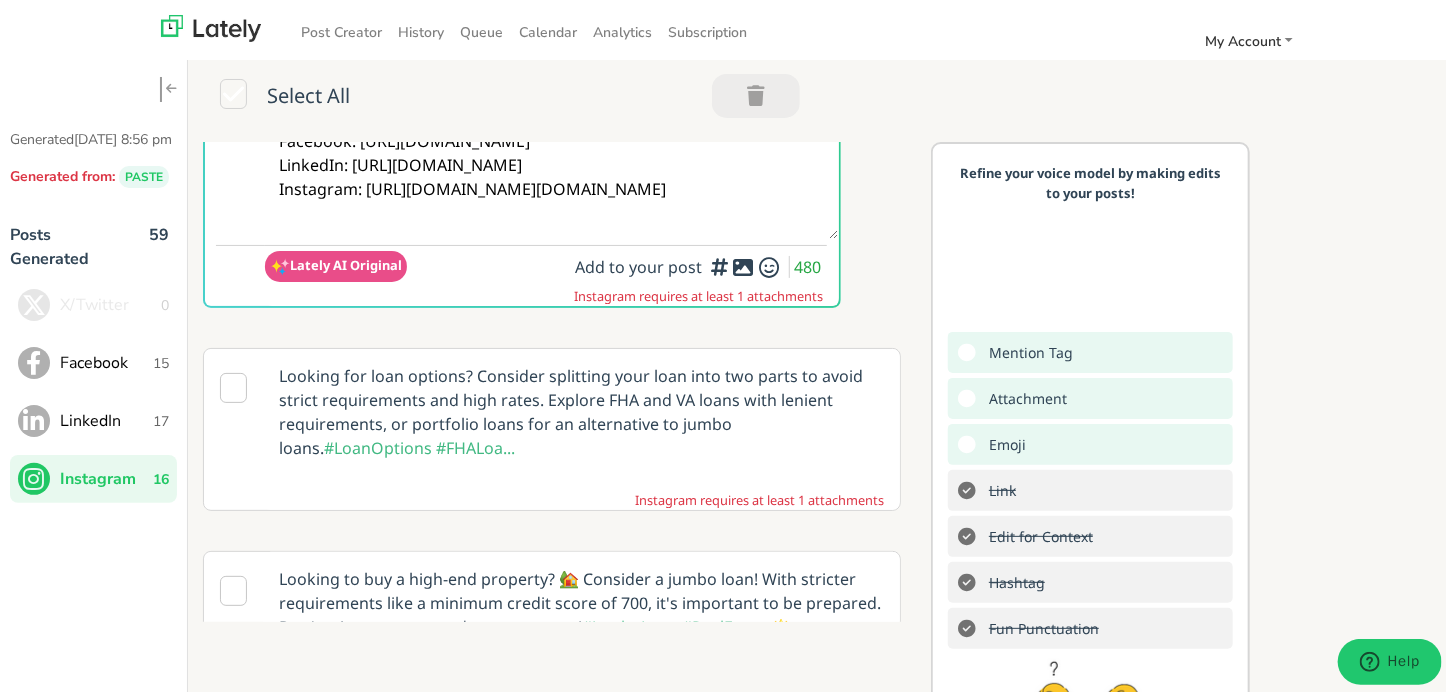 click on "Buying big? 🏡
A JUMBO LOAN helps you finance homes beyond standard loan limits. We make it easier to qualify.
📝 Learn the steps: link in bio or [DOMAIN_NAME]
✅ Know what’s needed
✅ Stay on track with your goals
✅ Enjoy less guesswork
✅ Prequalify now at [DOMAIN_NAME]
#DreamHome
#JumboLoan #MortgageTips
Follow Us On Our Social Media Platforms!
Facebook: [URL][DOMAIN_NAME]
LinkedIn: [URL][DOMAIN_NAME]
Instagram: [URL][DOMAIN_NAME][DOMAIN_NAME]" at bounding box center [551, -31] 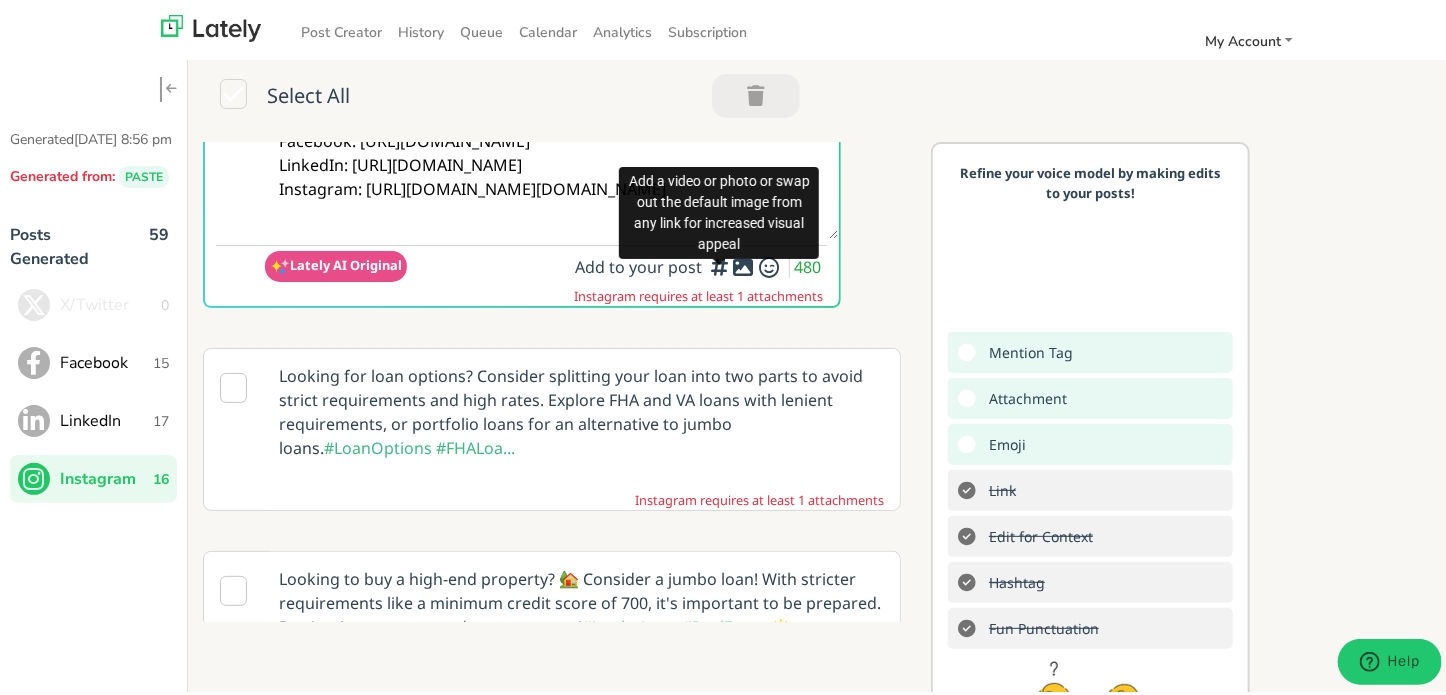 click at bounding box center [744, 263] 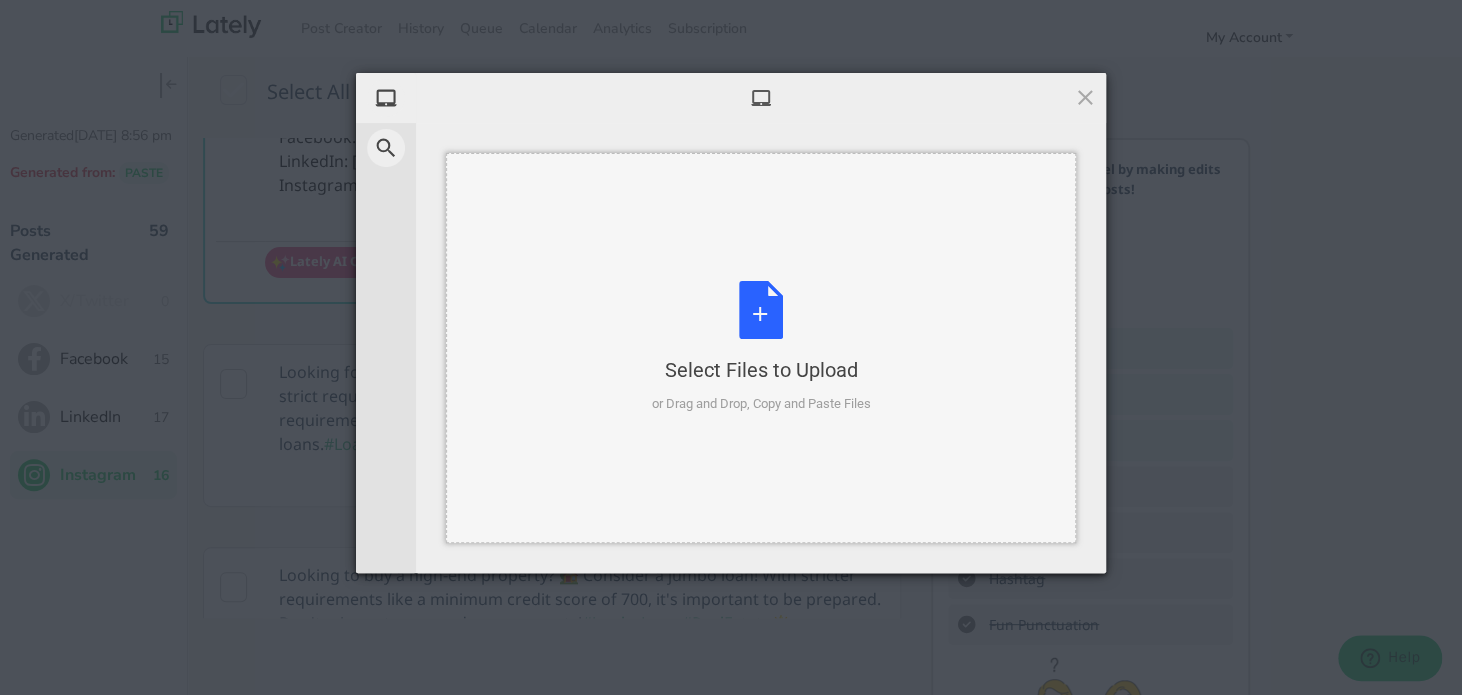 click on "Select Files to Upload" at bounding box center (761, 370) 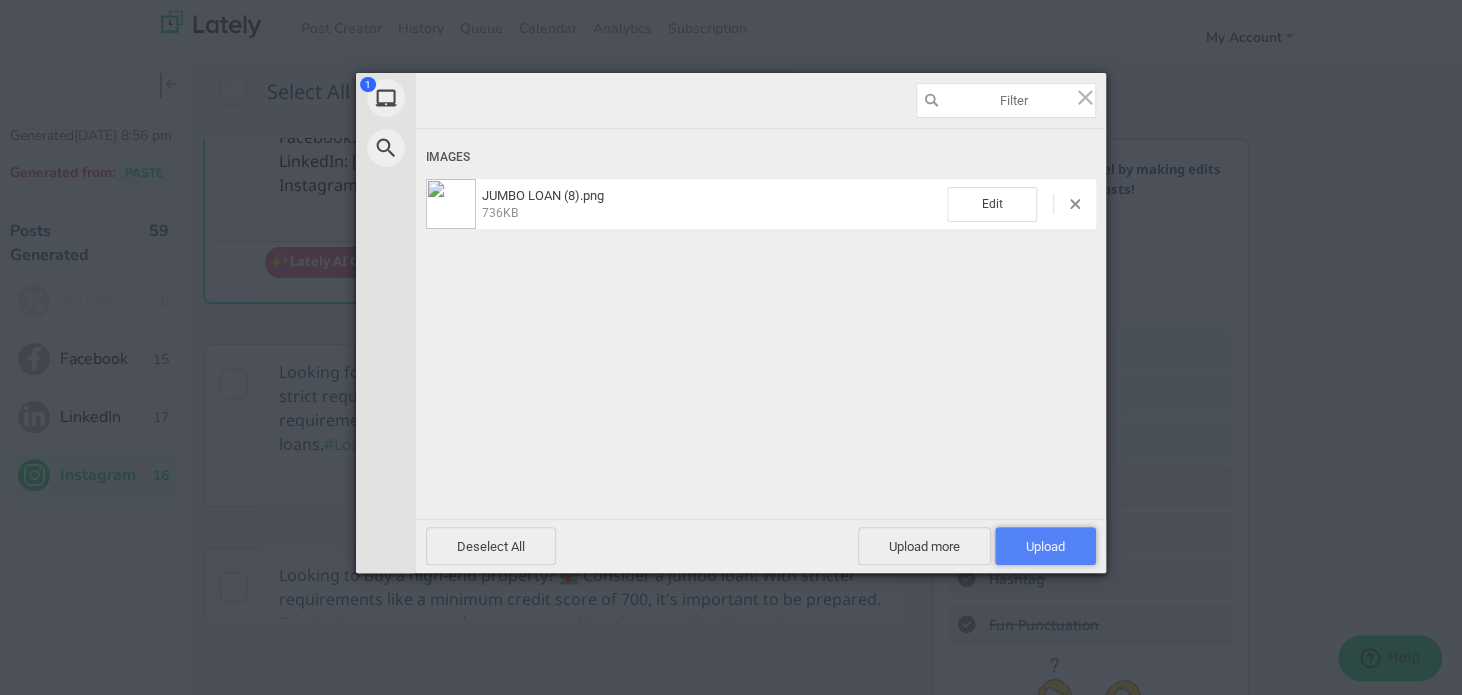 click on "Upload
1" at bounding box center [1045, 546] 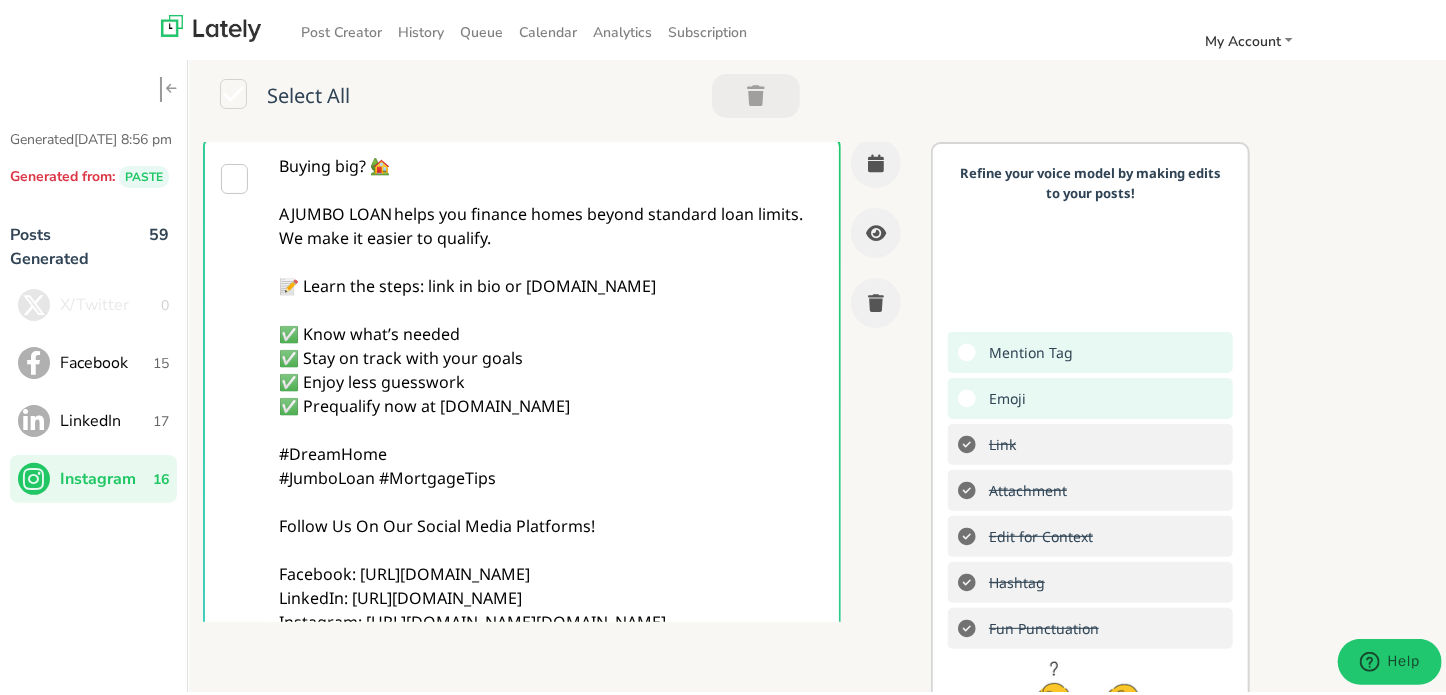 scroll, scrollTop: 0, scrollLeft: 0, axis: both 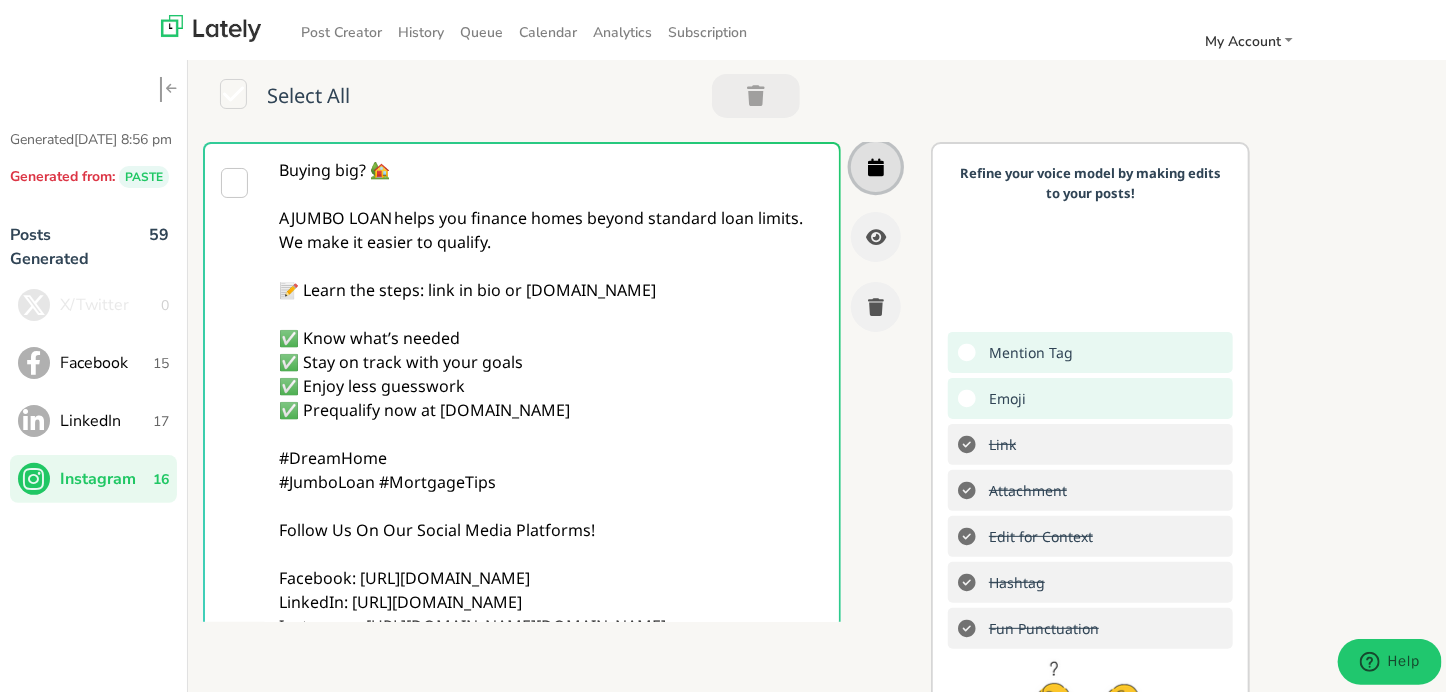 click at bounding box center [876, 163] 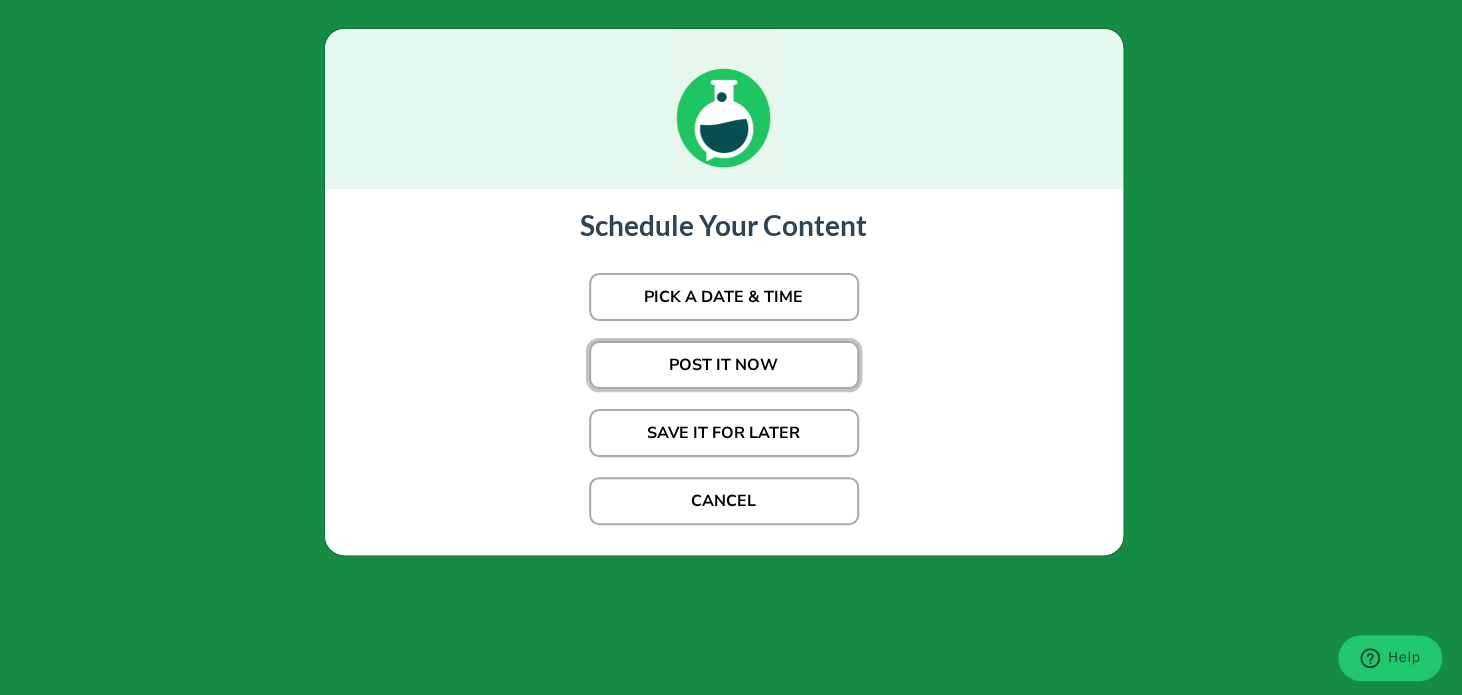 click on "POST IT NOW" at bounding box center (724, 365) 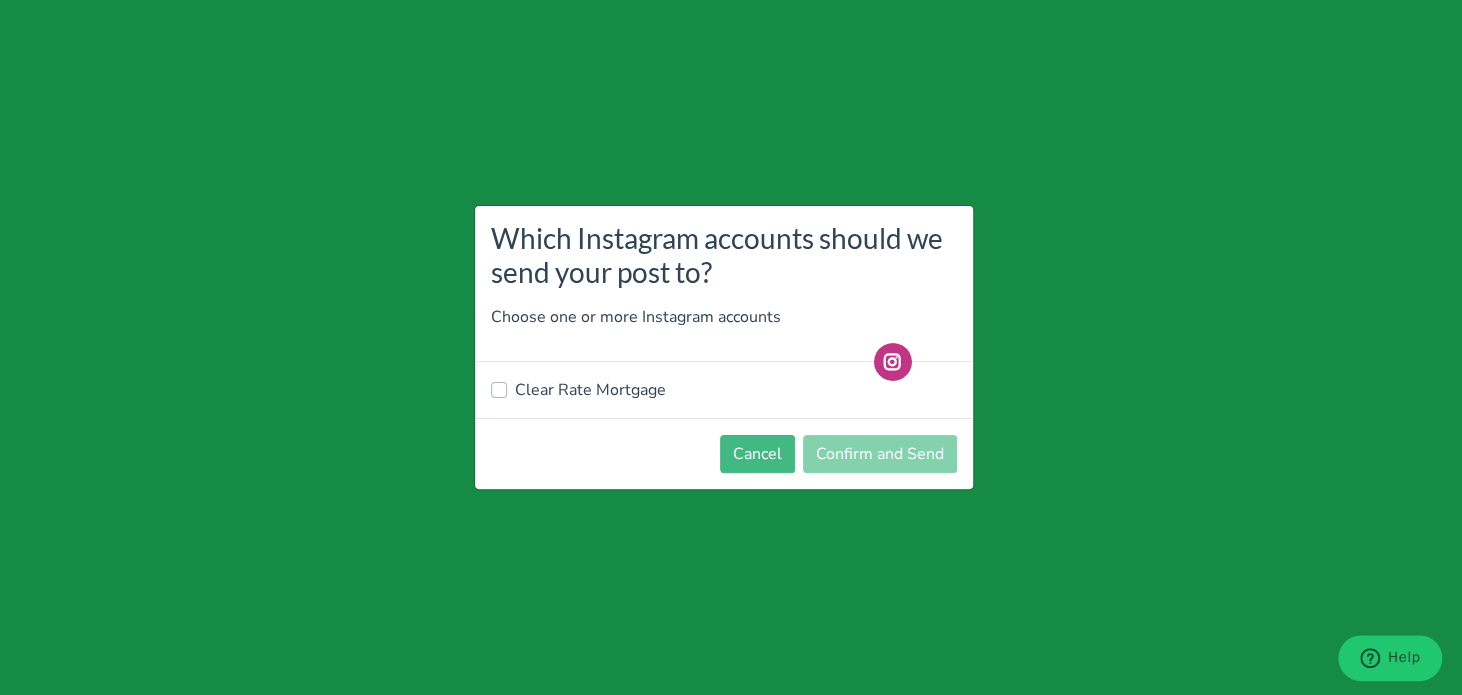 click on "Clear Rate Mortgage" at bounding box center (590, 390) 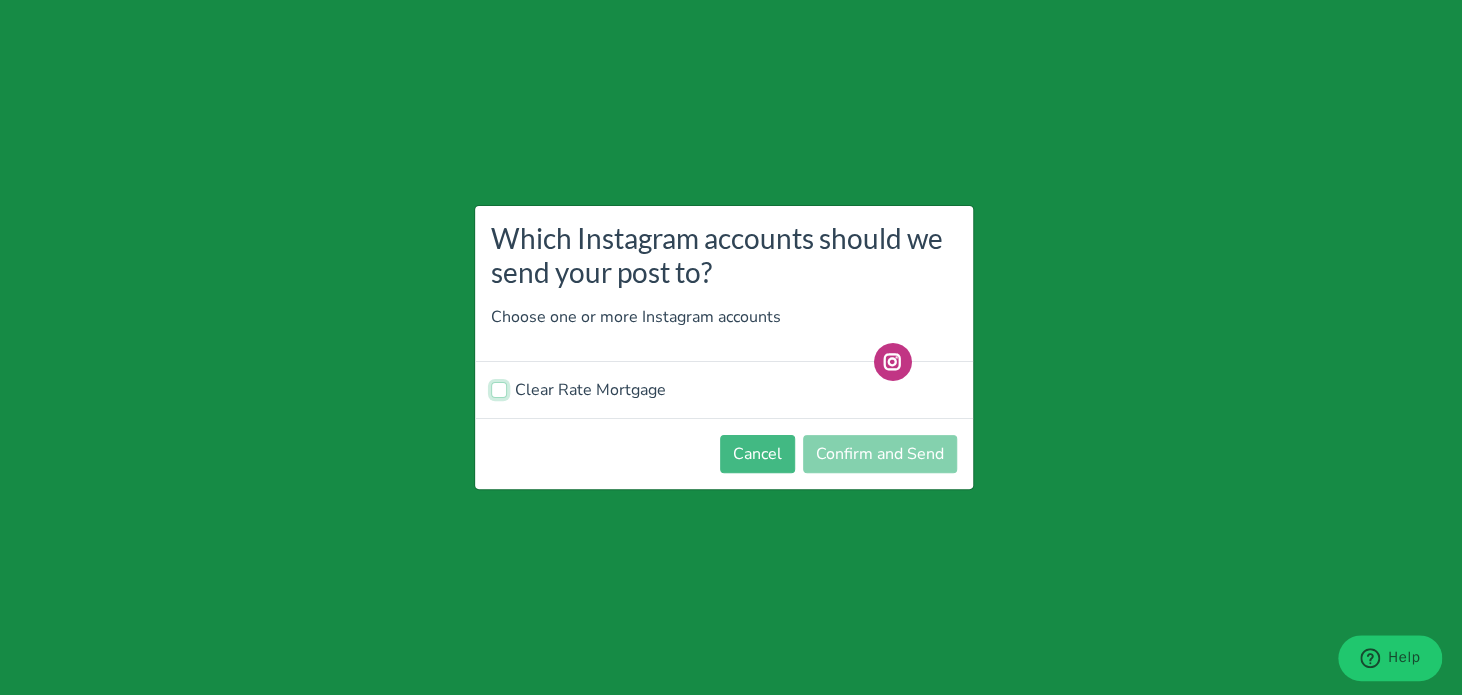 click on "Clear Rate Mortgage" at bounding box center [499, 388] 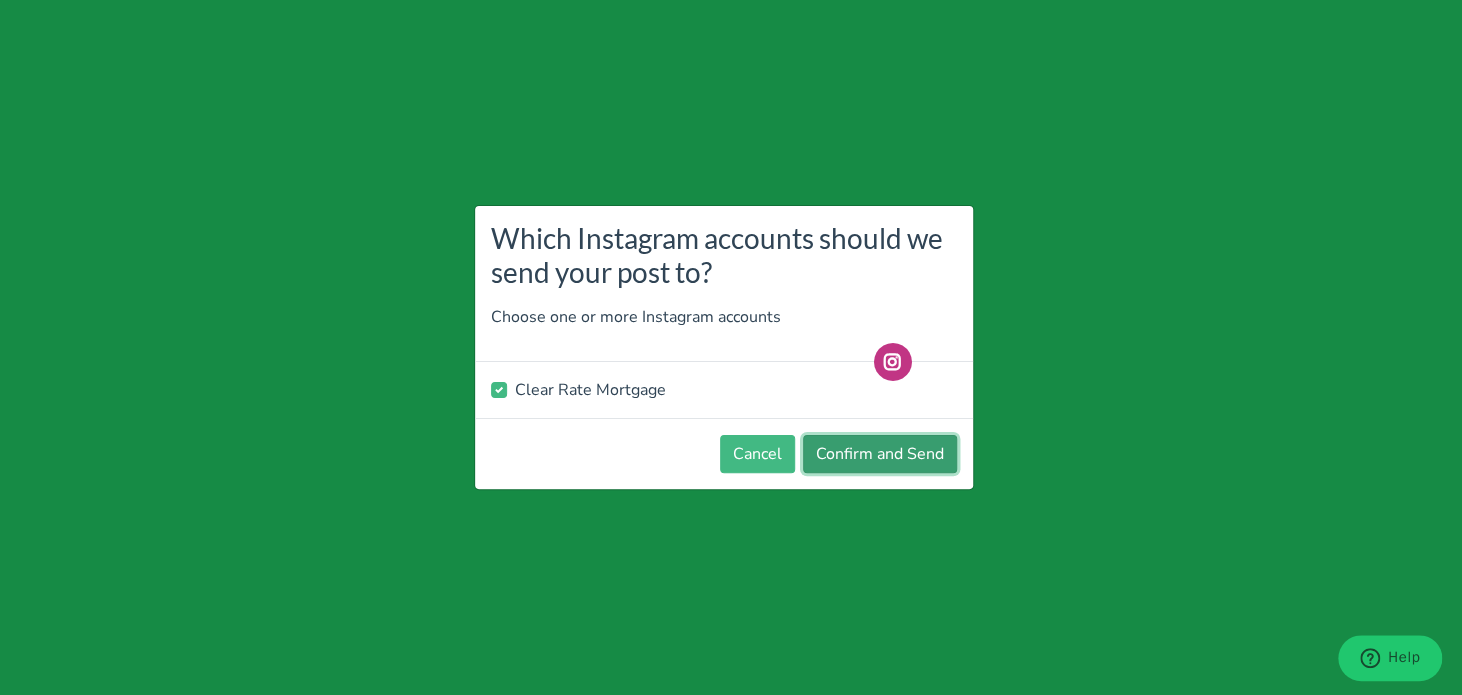 click on "Confirm and Send" at bounding box center [880, 454] 